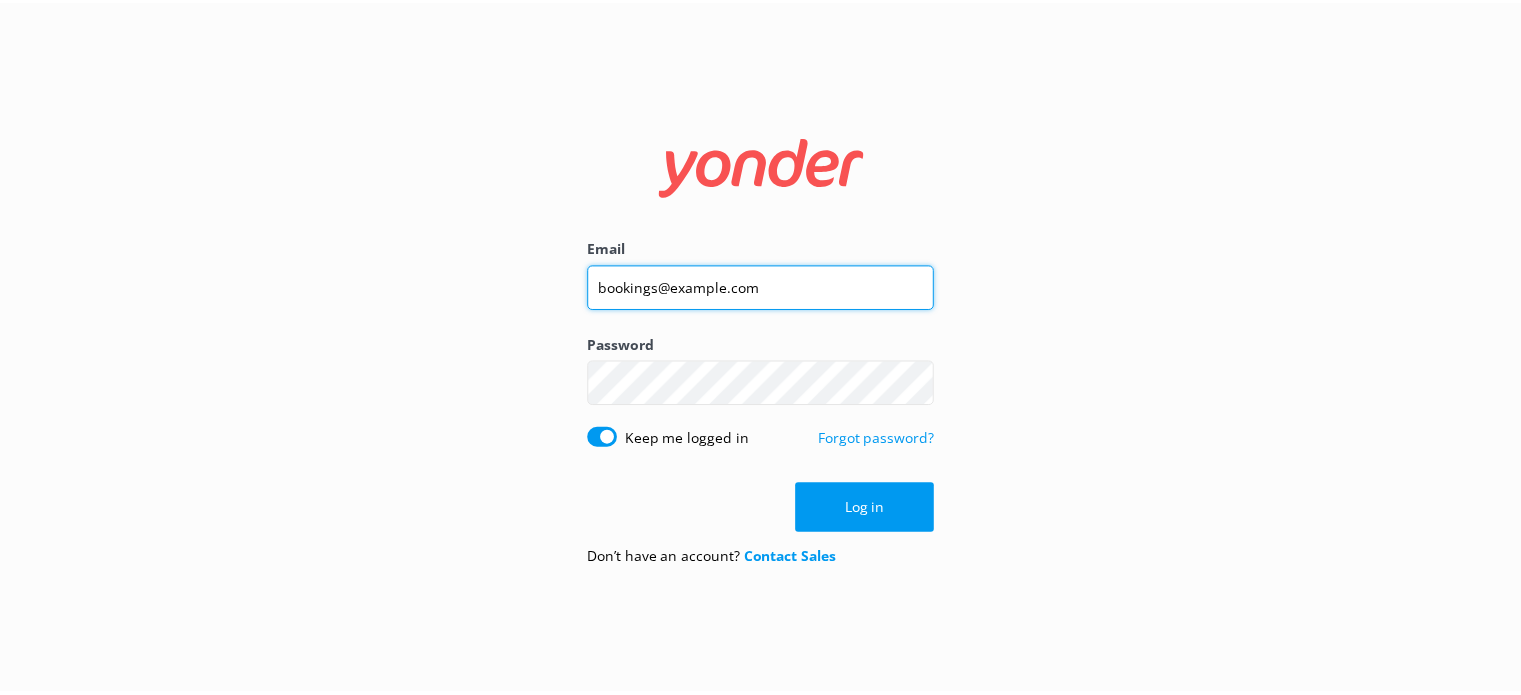 scroll, scrollTop: 0, scrollLeft: 0, axis: both 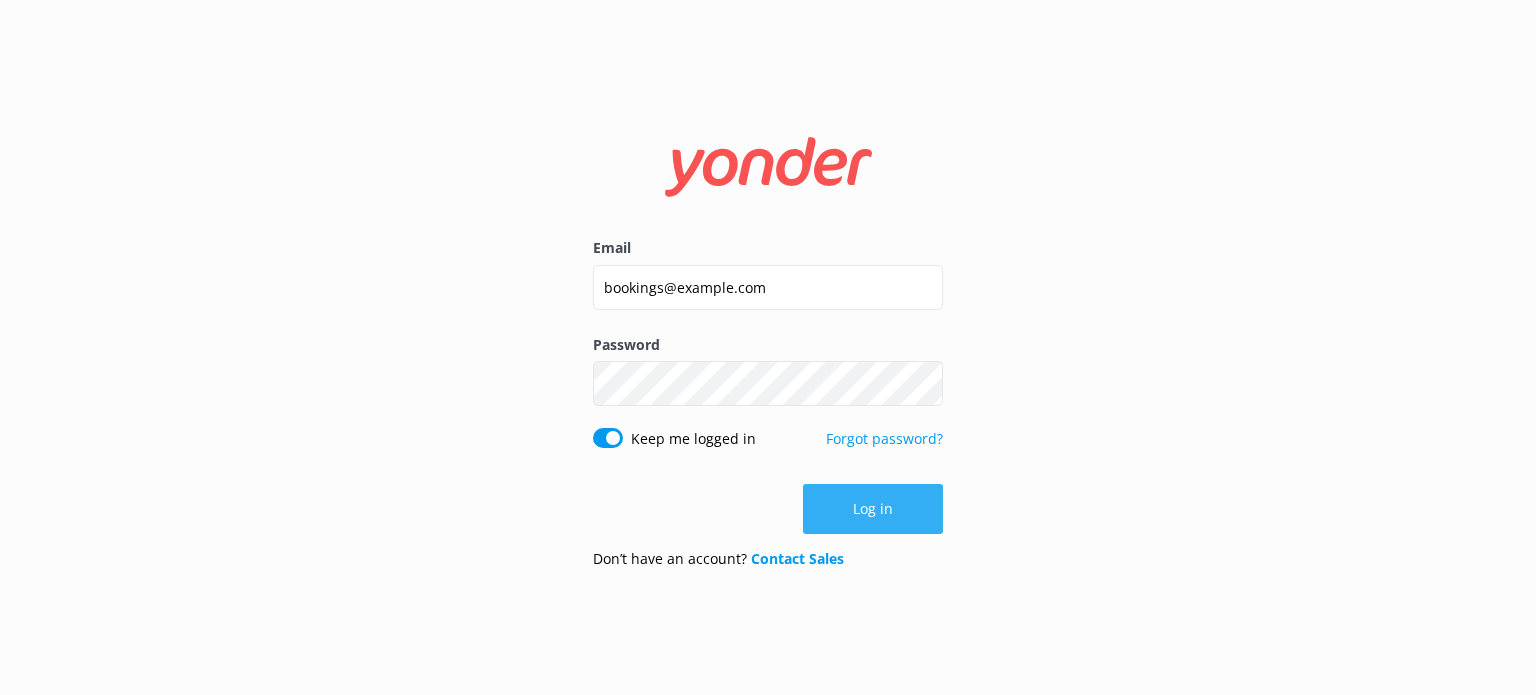 click on "Log in" at bounding box center (873, 509) 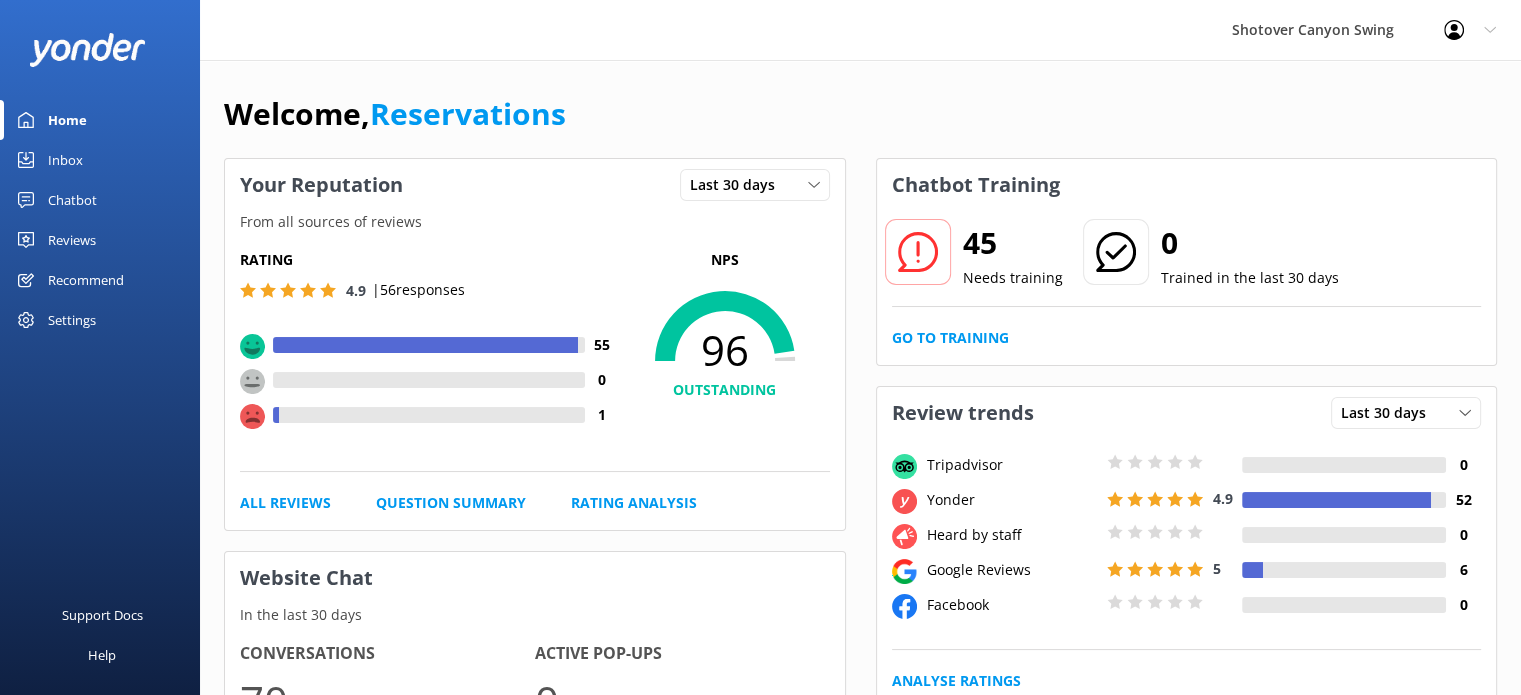 click on "Reviews" at bounding box center [72, 240] 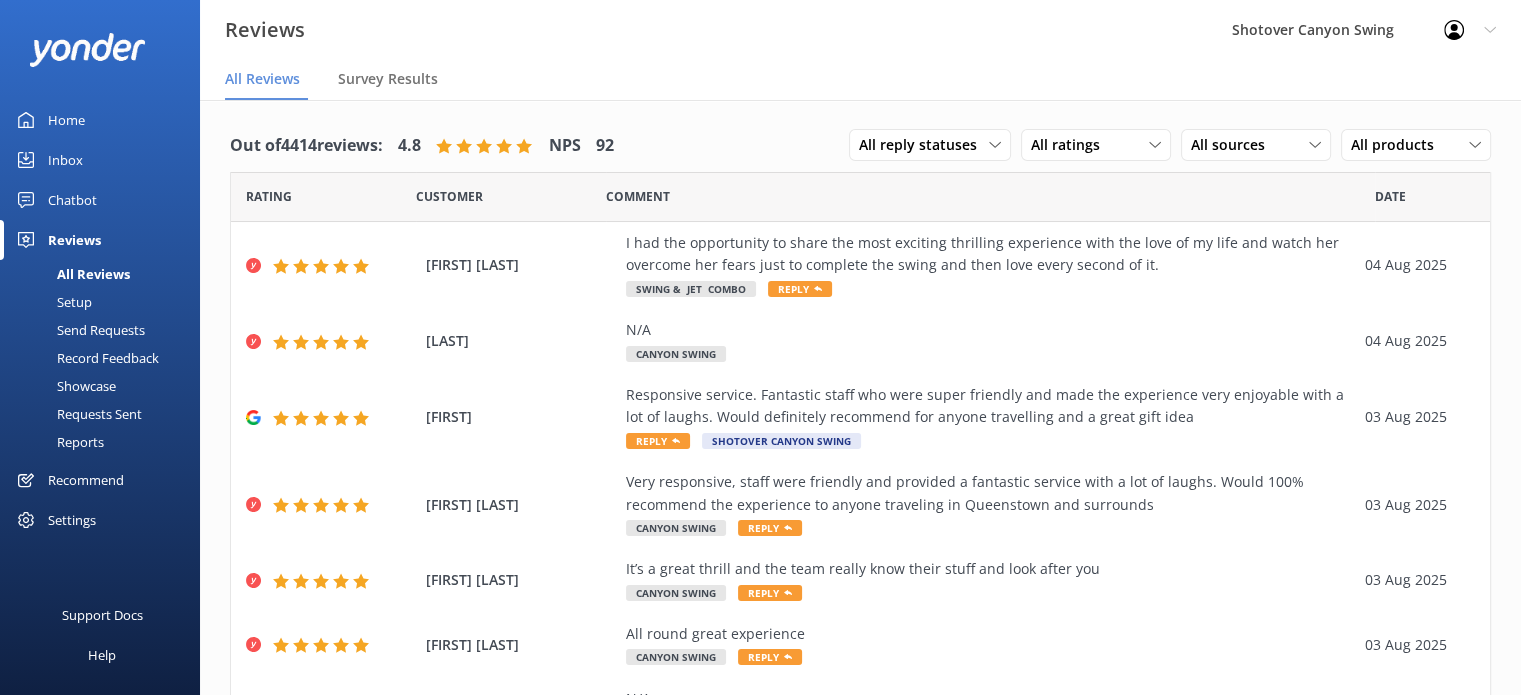 scroll, scrollTop: 40, scrollLeft: 0, axis: vertical 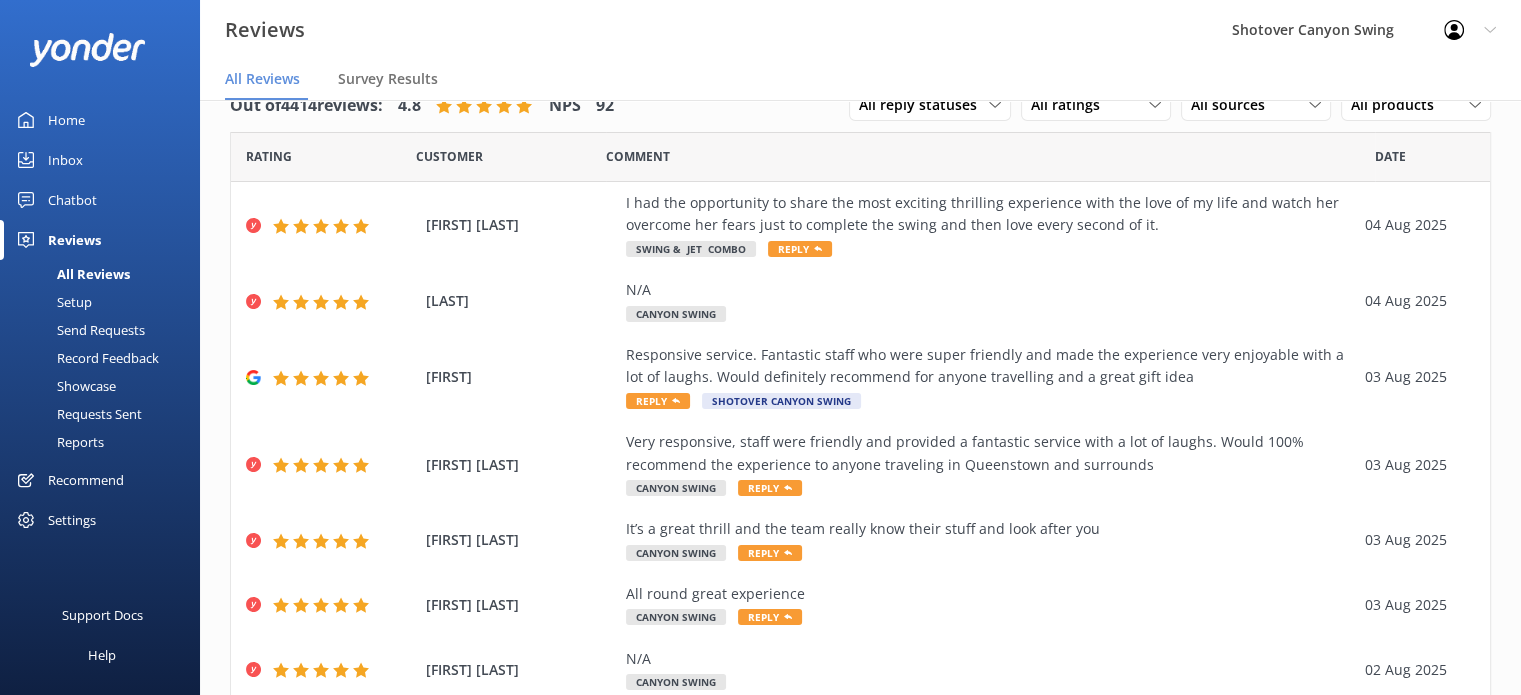 click on "Reviews" at bounding box center (74, 240) 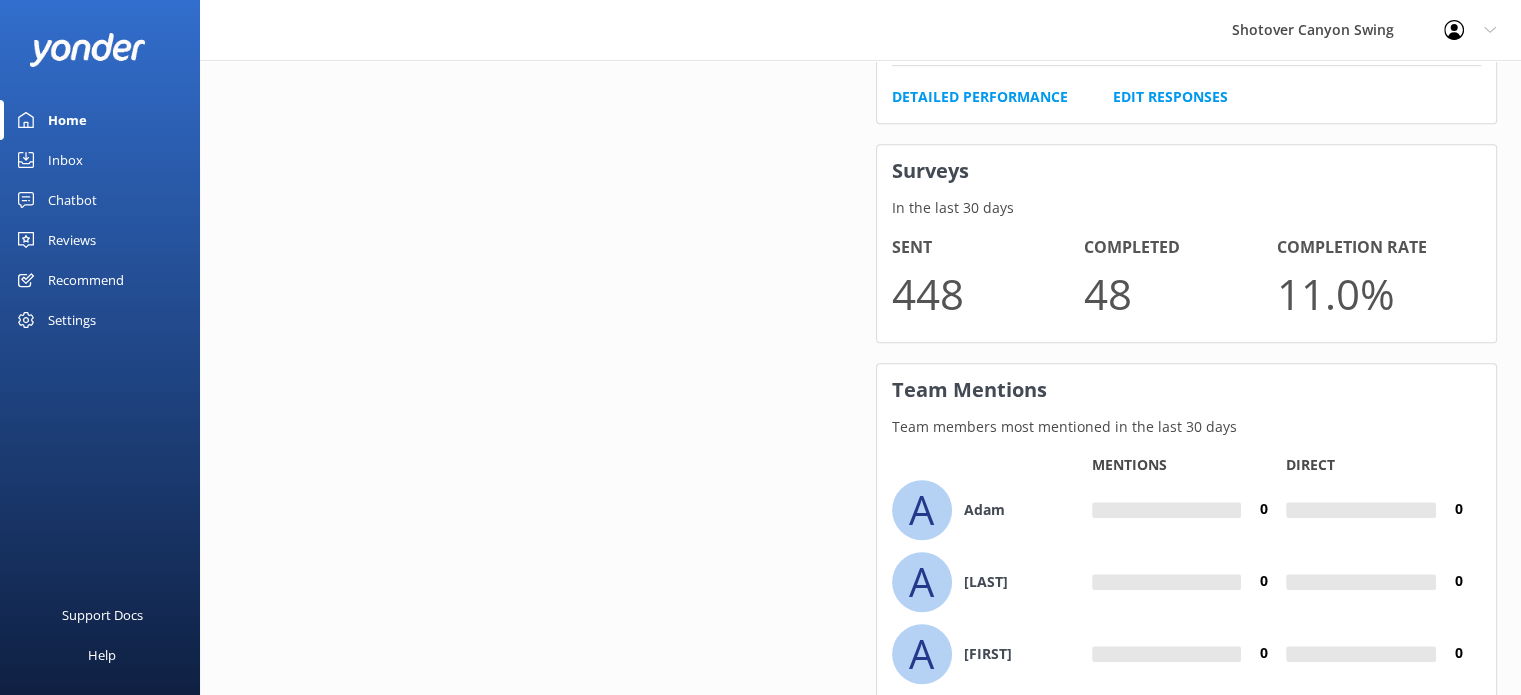 scroll, scrollTop: 1472, scrollLeft: 0, axis: vertical 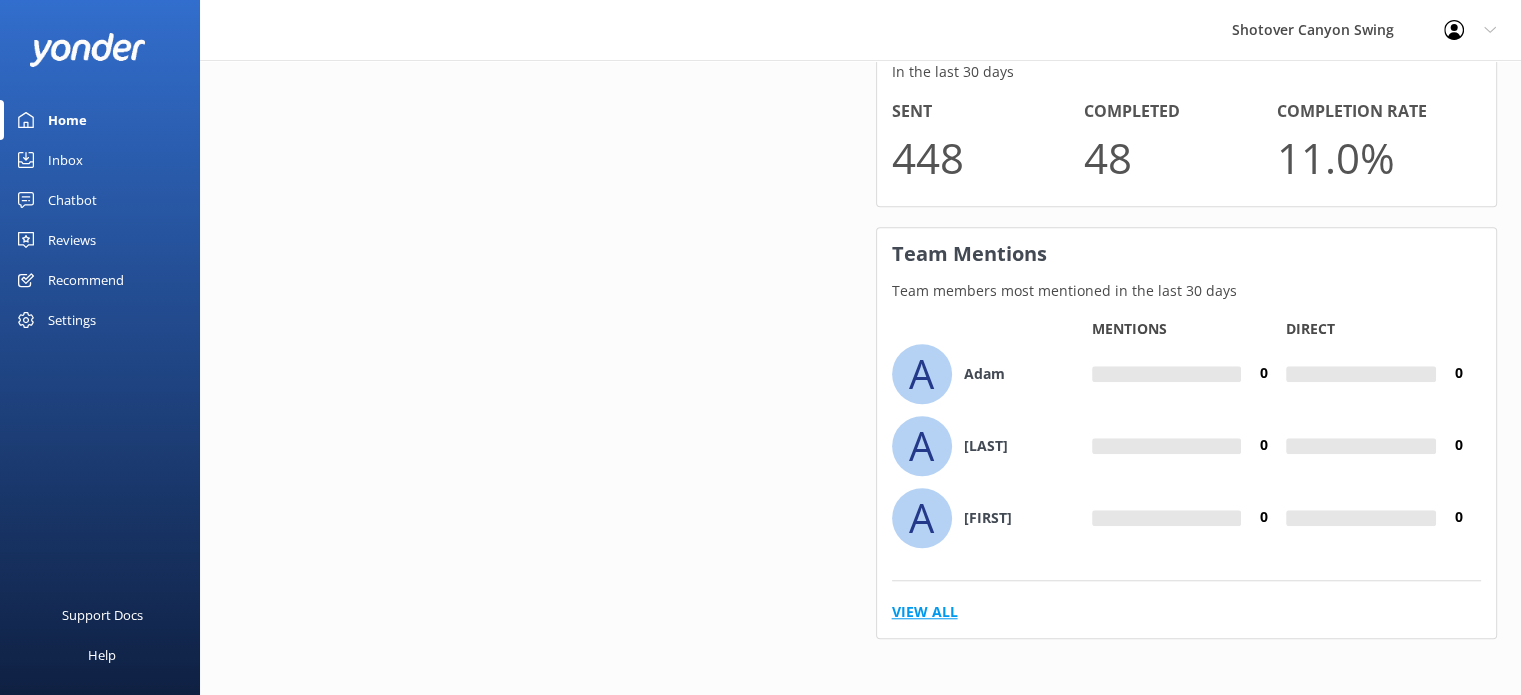 click on "View All" at bounding box center [925, 612] 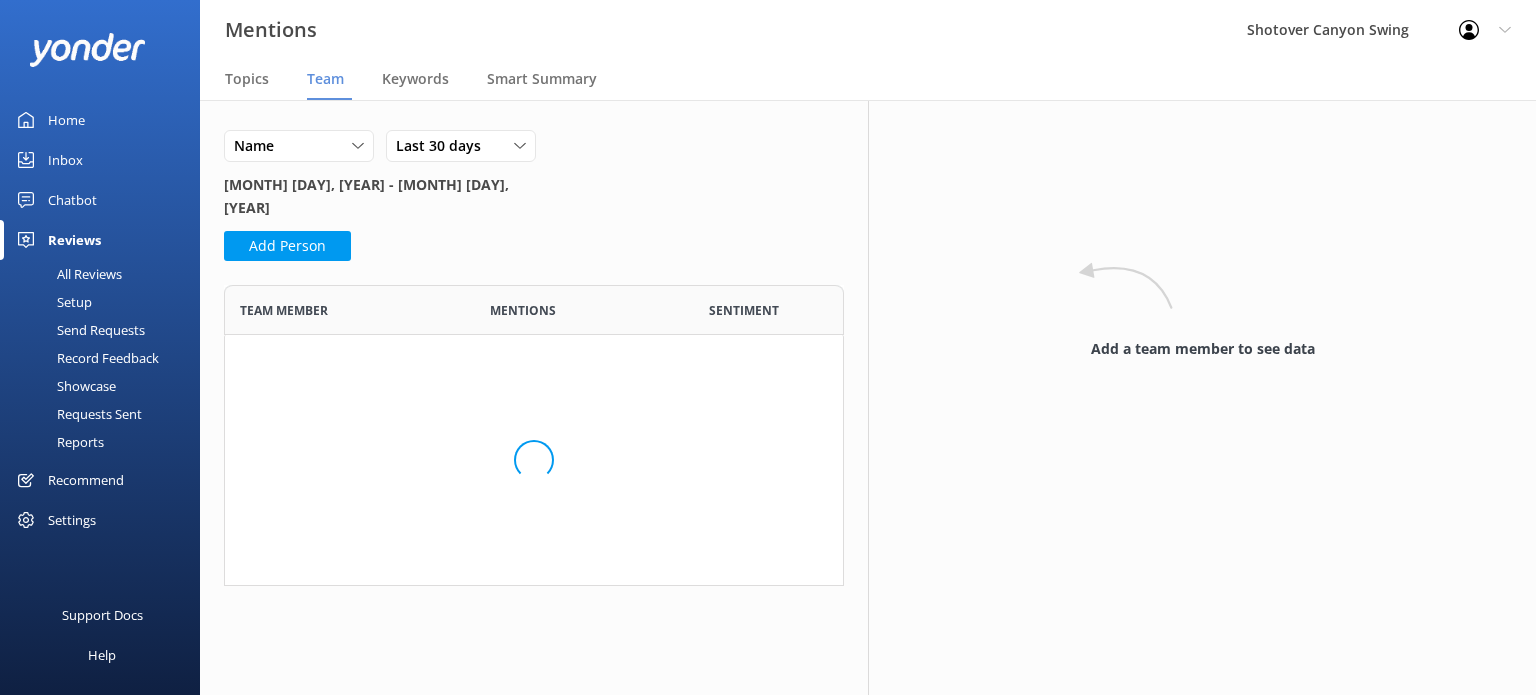 scroll, scrollTop: 0, scrollLeft: 0, axis: both 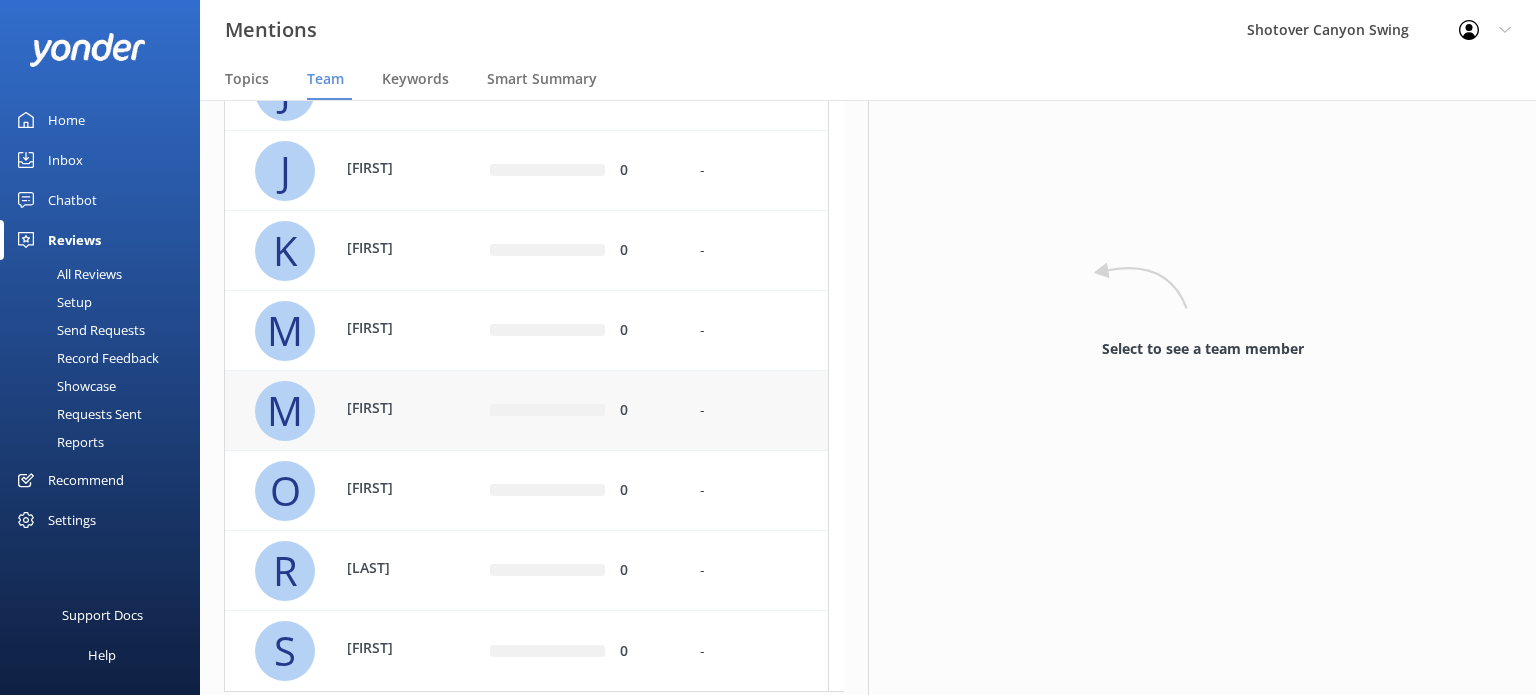 drag, startPoint x: 472, startPoint y: 369, endPoint x: 416, endPoint y: 369, distance: 56 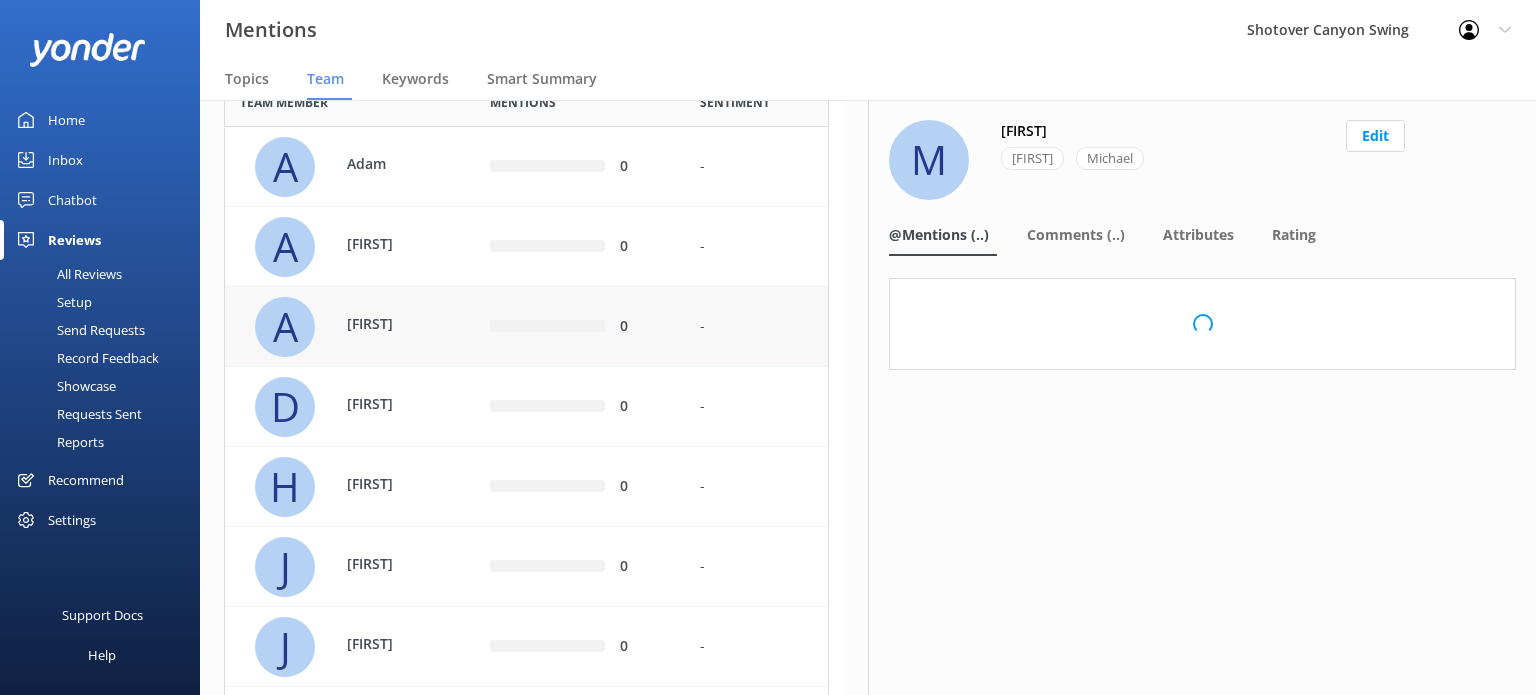 scroll, scrollTop: 0, scrollLeft: 0, axis: both 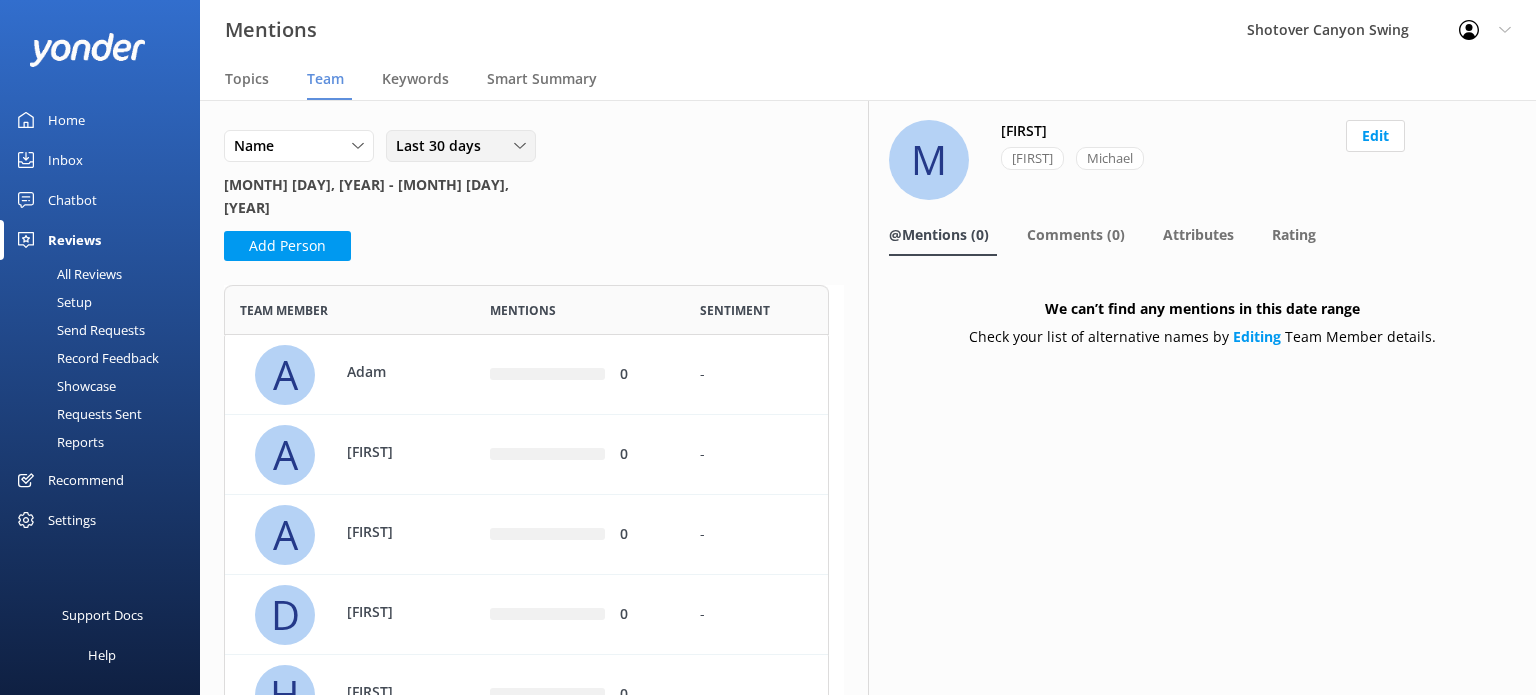 click on "Last 30 days" at bounding box center (461, 146) 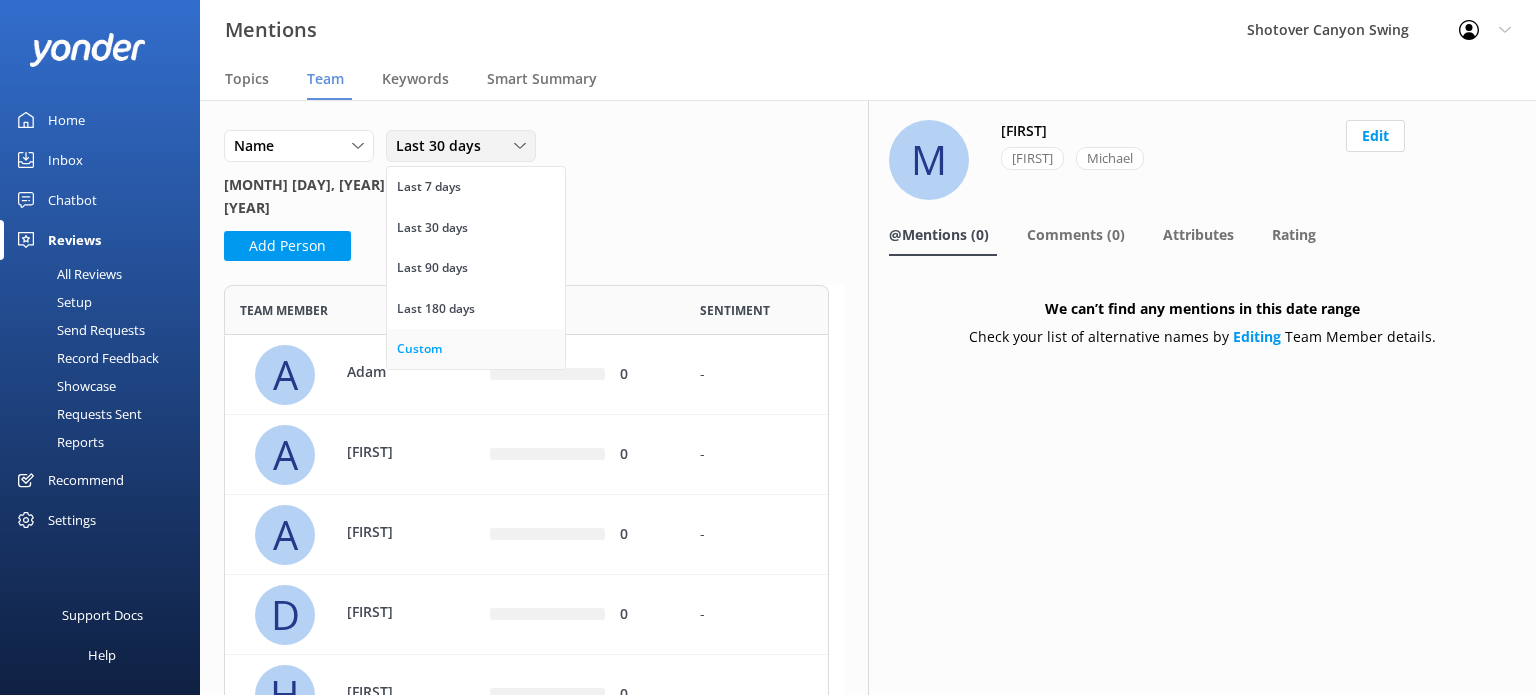 click on "Custom" at bounding box center [419, 349] 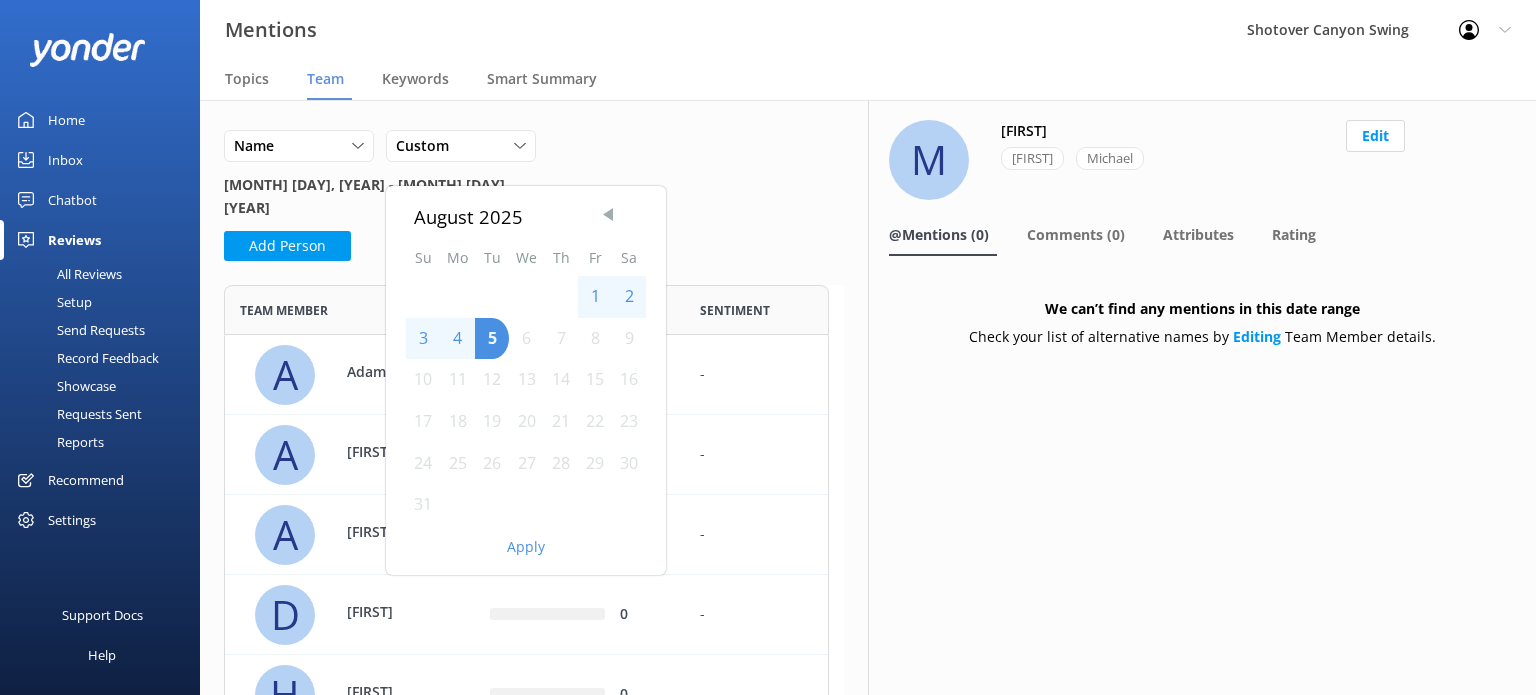 click at bounding box center [608, 214] 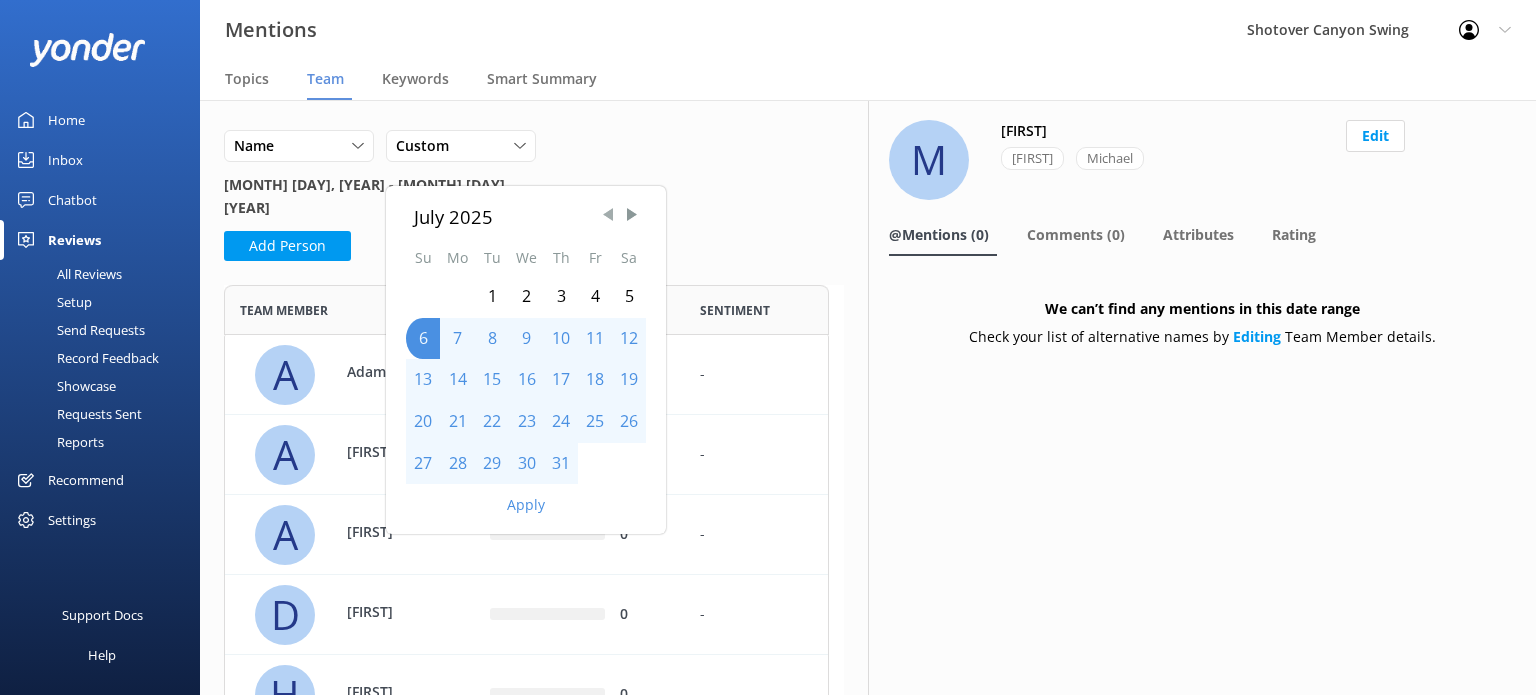 click at bounding box center (608, 214) 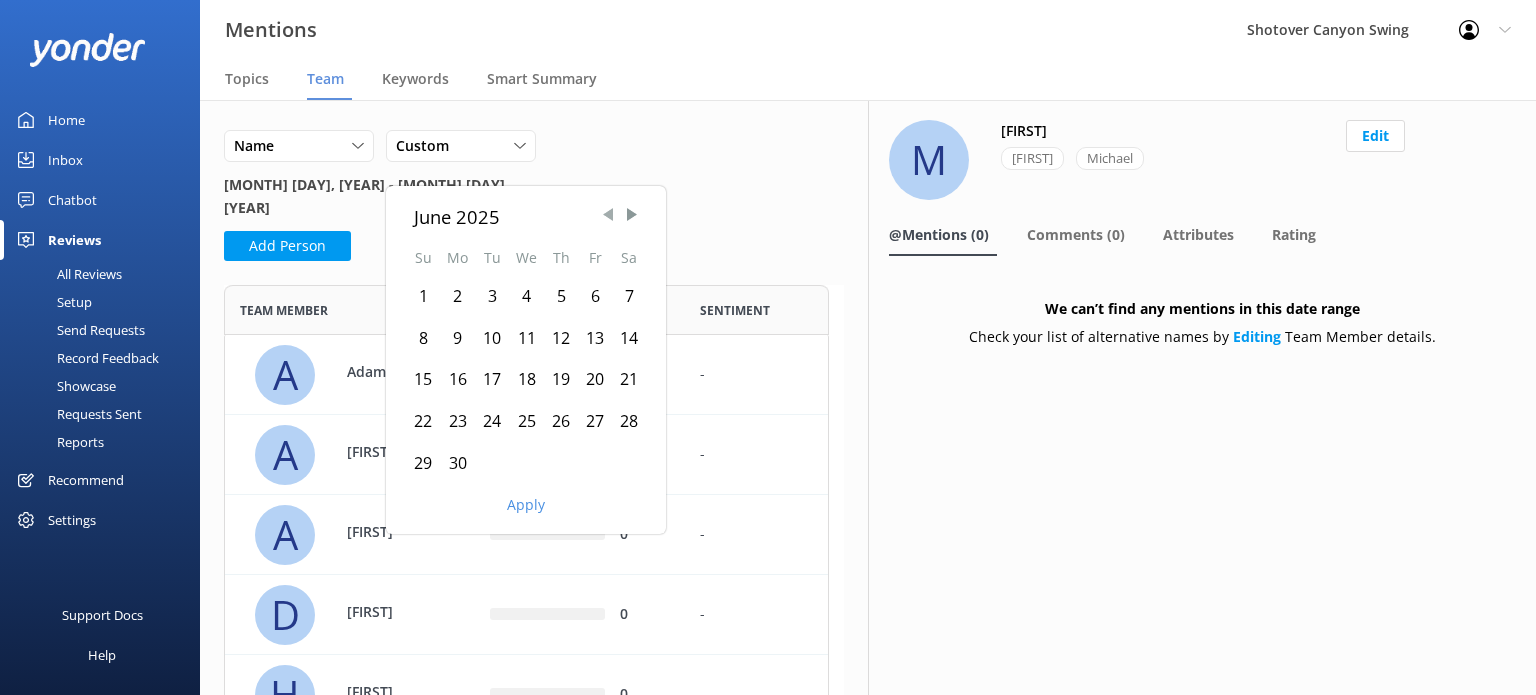 click at bounding box center (608, 214) 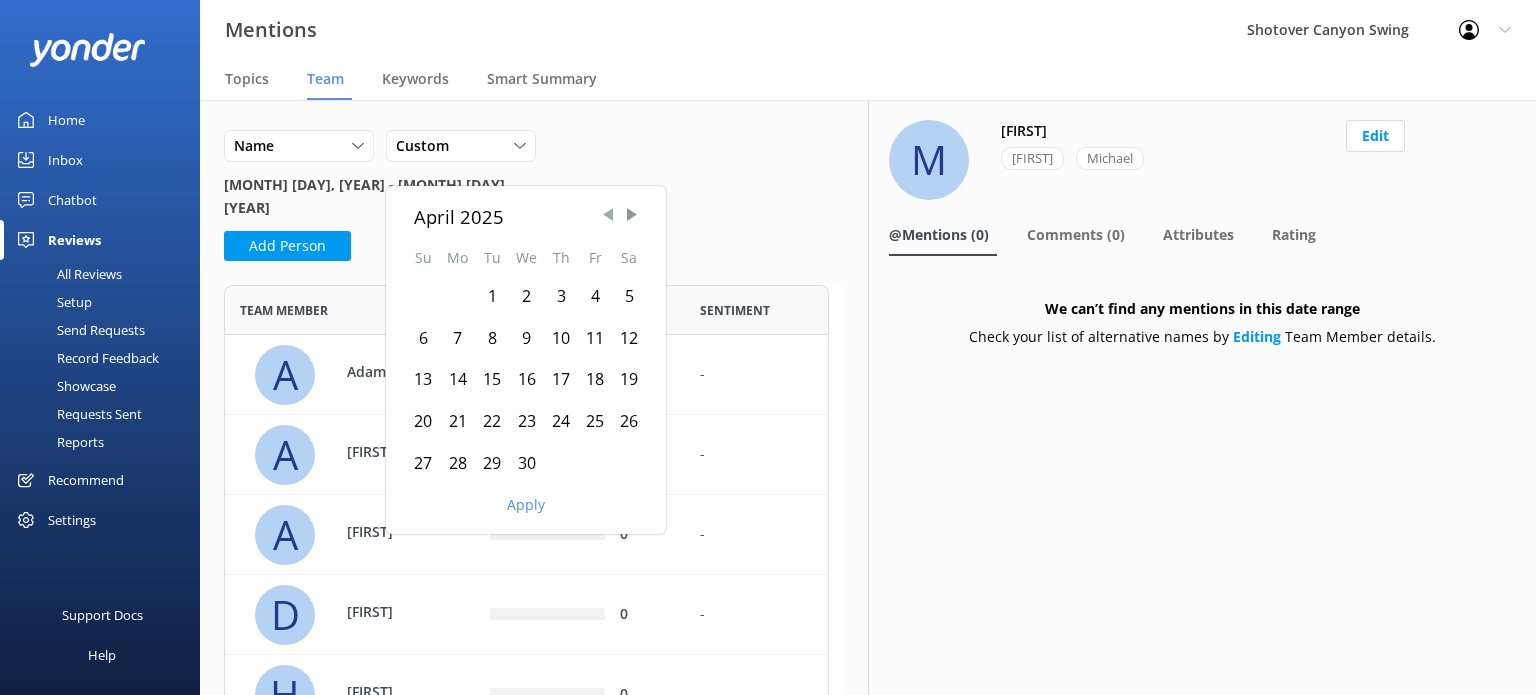 click at bounding box center (608, 214) 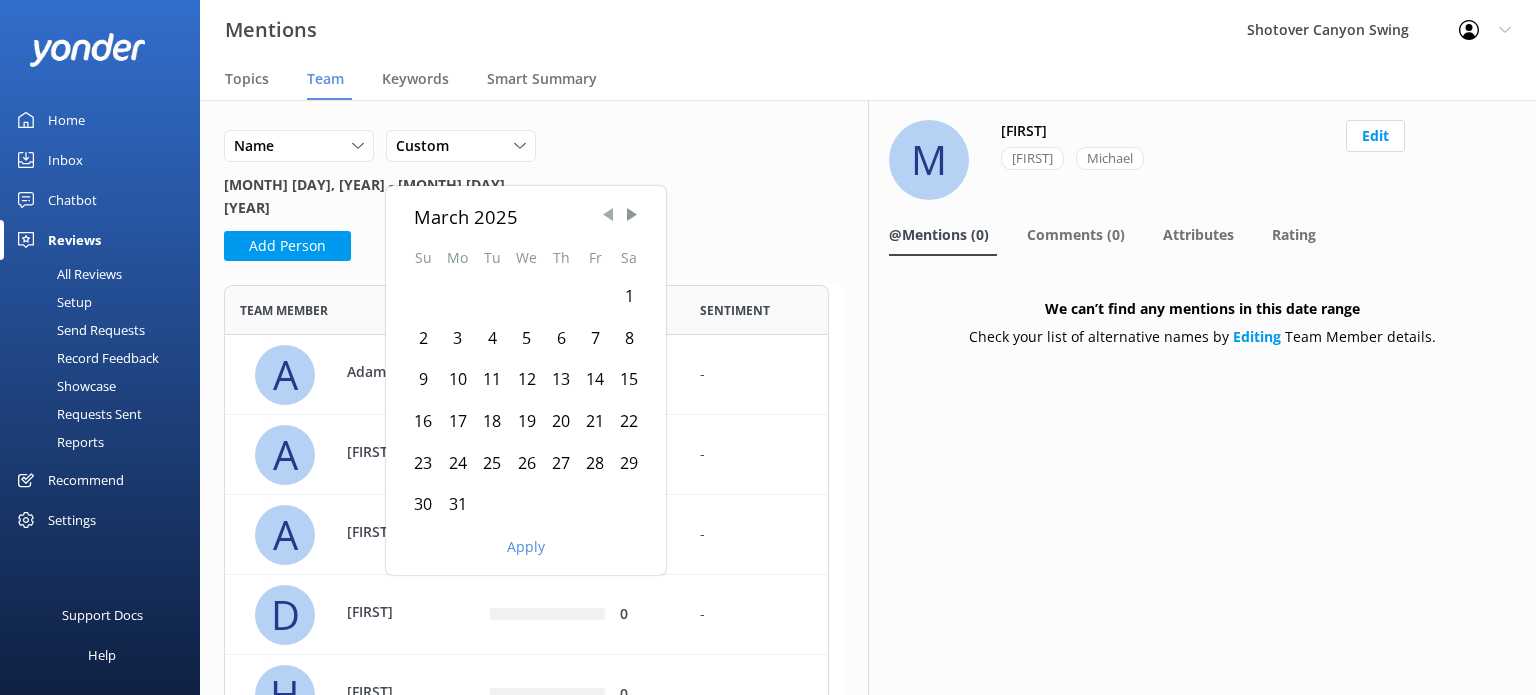click at bounding box center (608, 214) 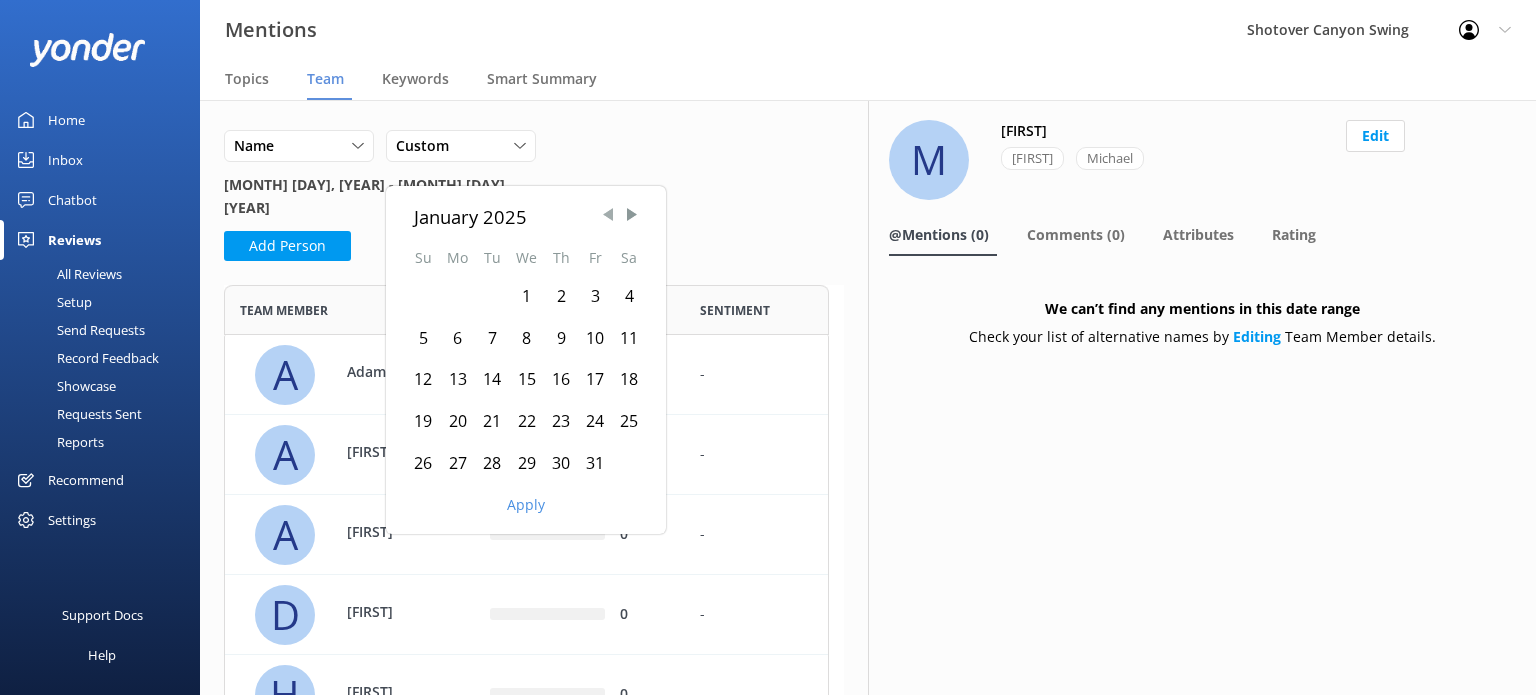 click at bounding box center (608, 214) 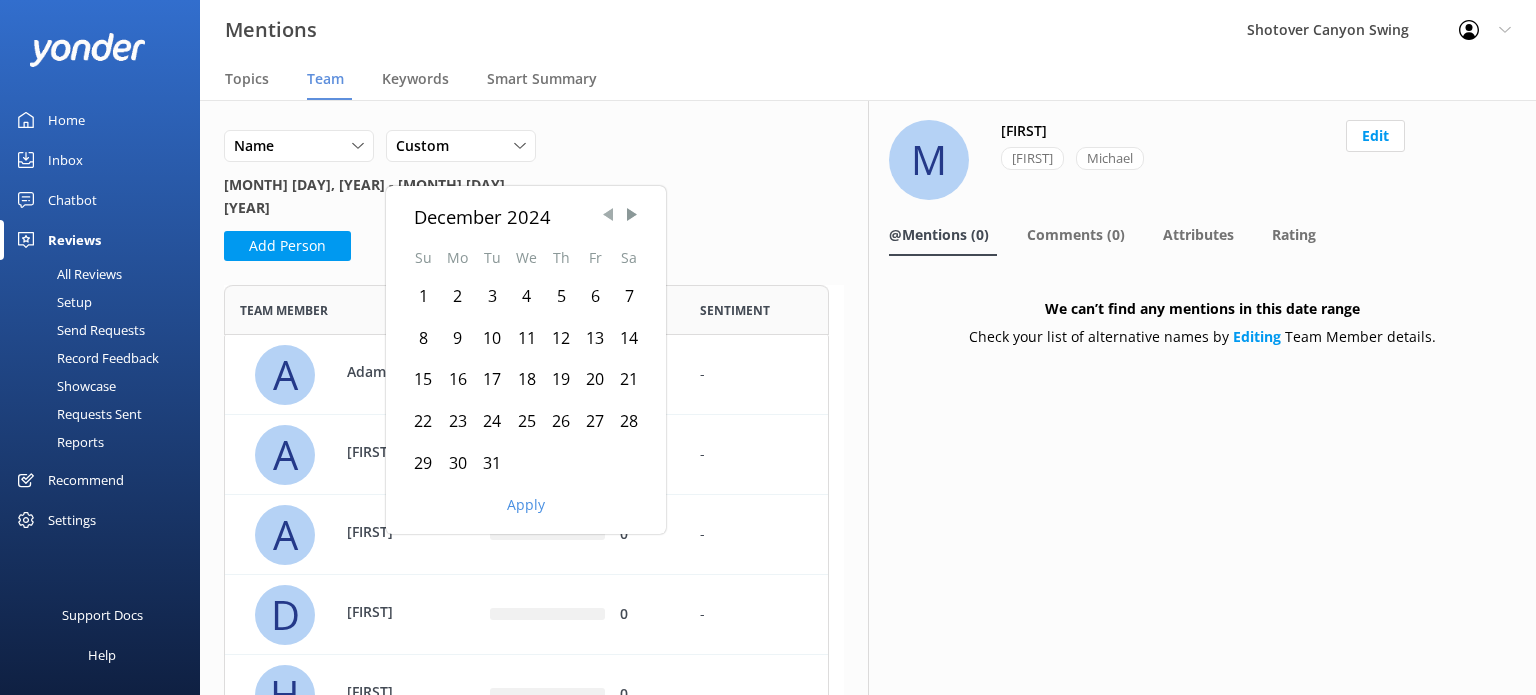 click at bounding box center [608, 214] 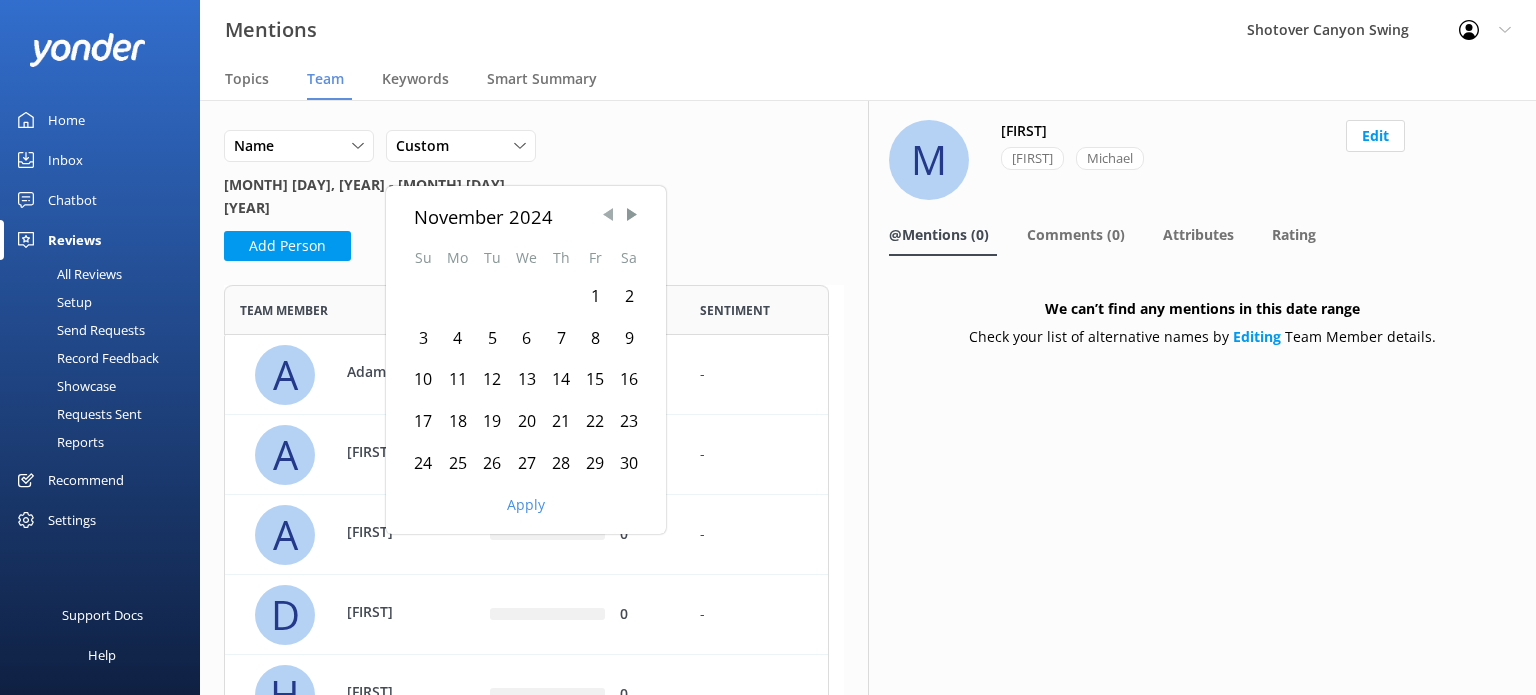 click at bounding box center (608, 214) 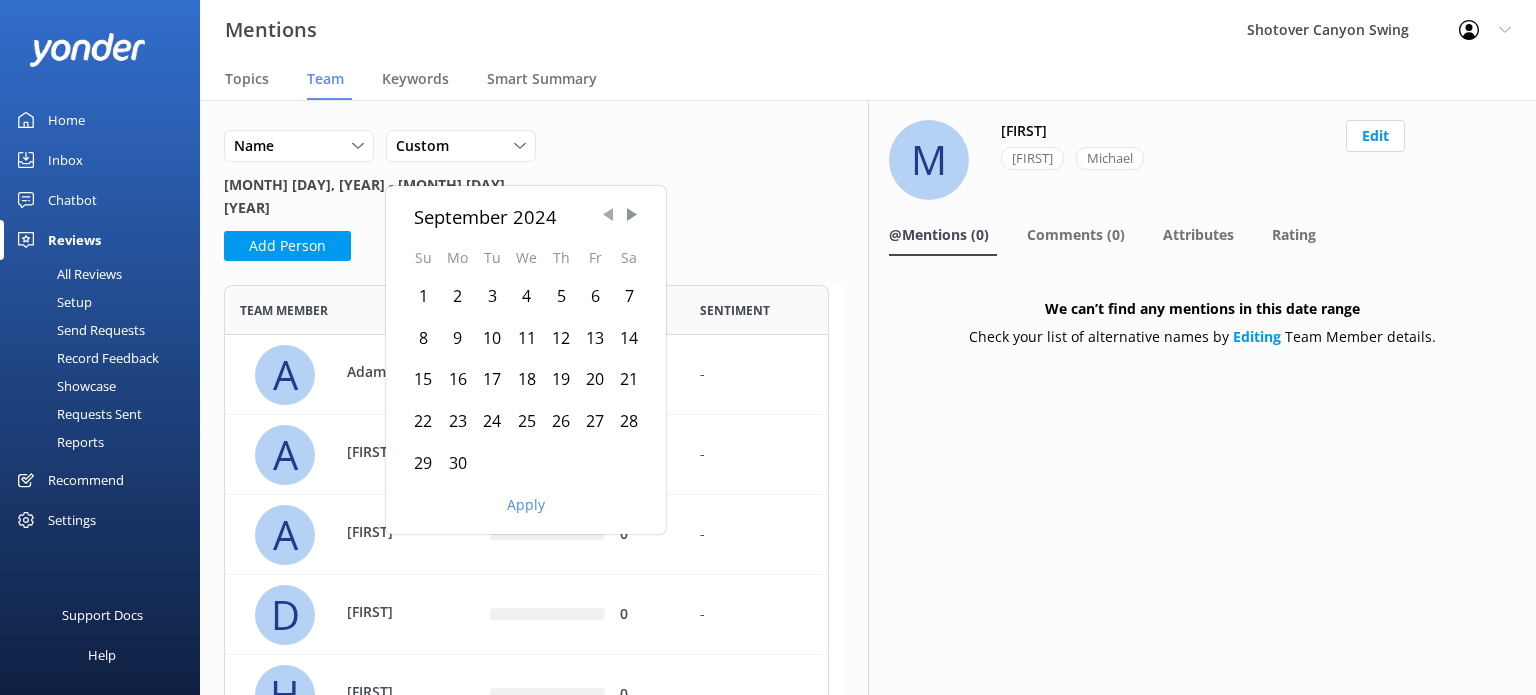 click at bounding box center [608, 214] 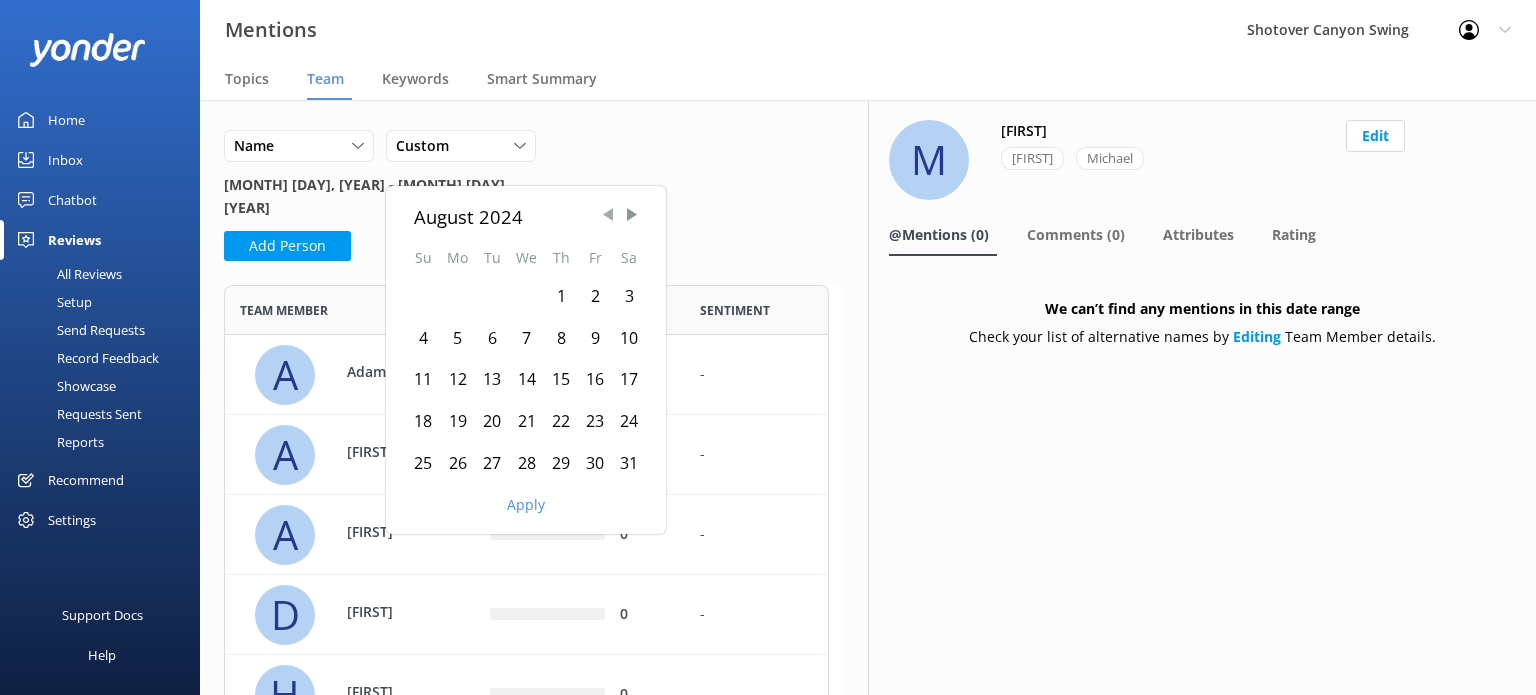 click at bounding box center [608, 214] 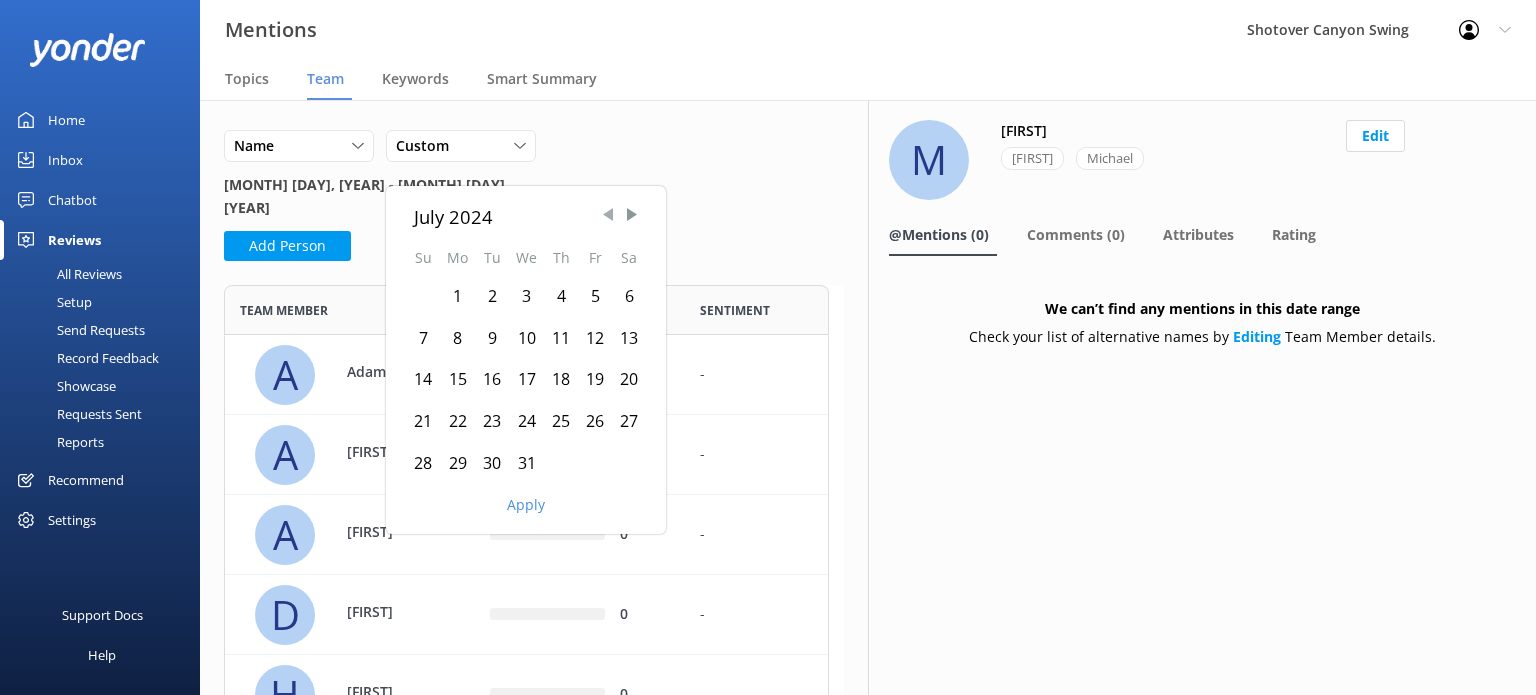 click at bounding box center [608, 214] 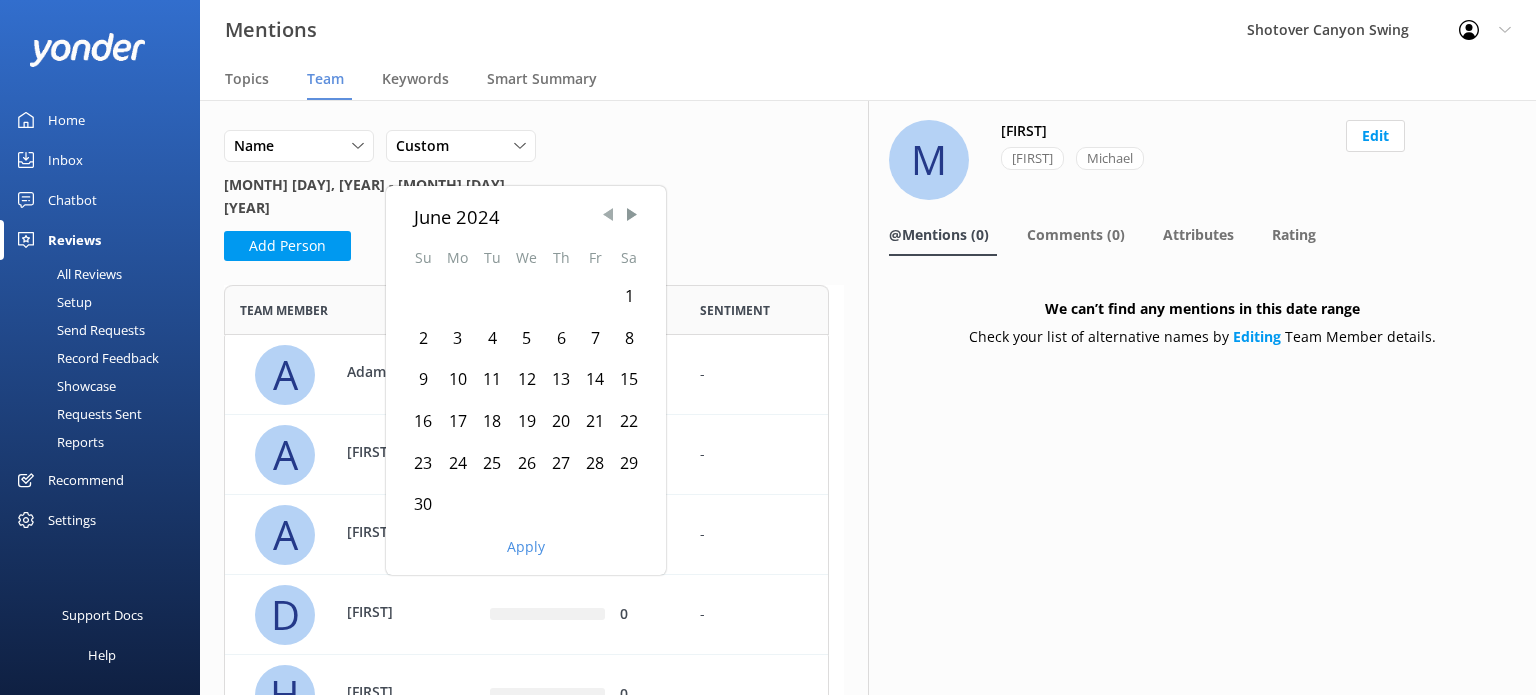 click at bounding box center [608, 214] 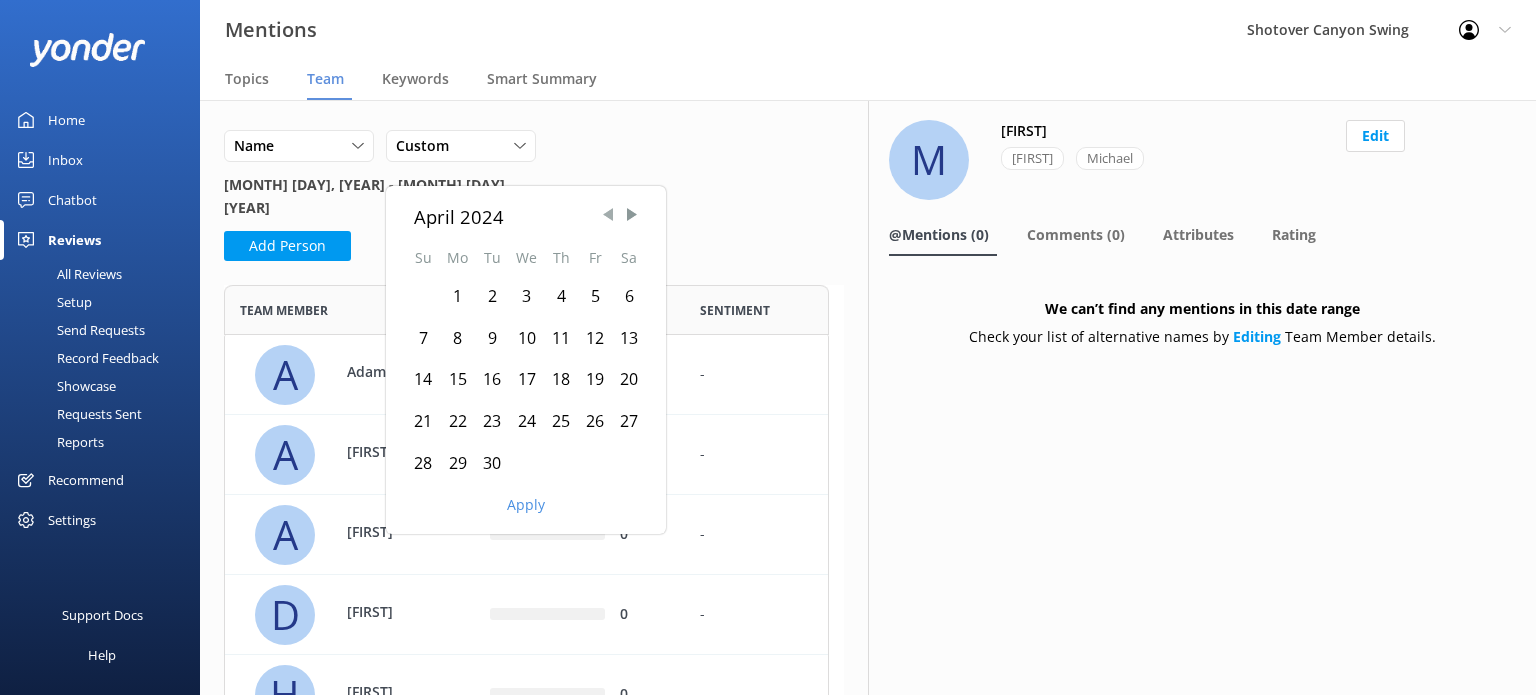 click at bounding box center (608, 214) 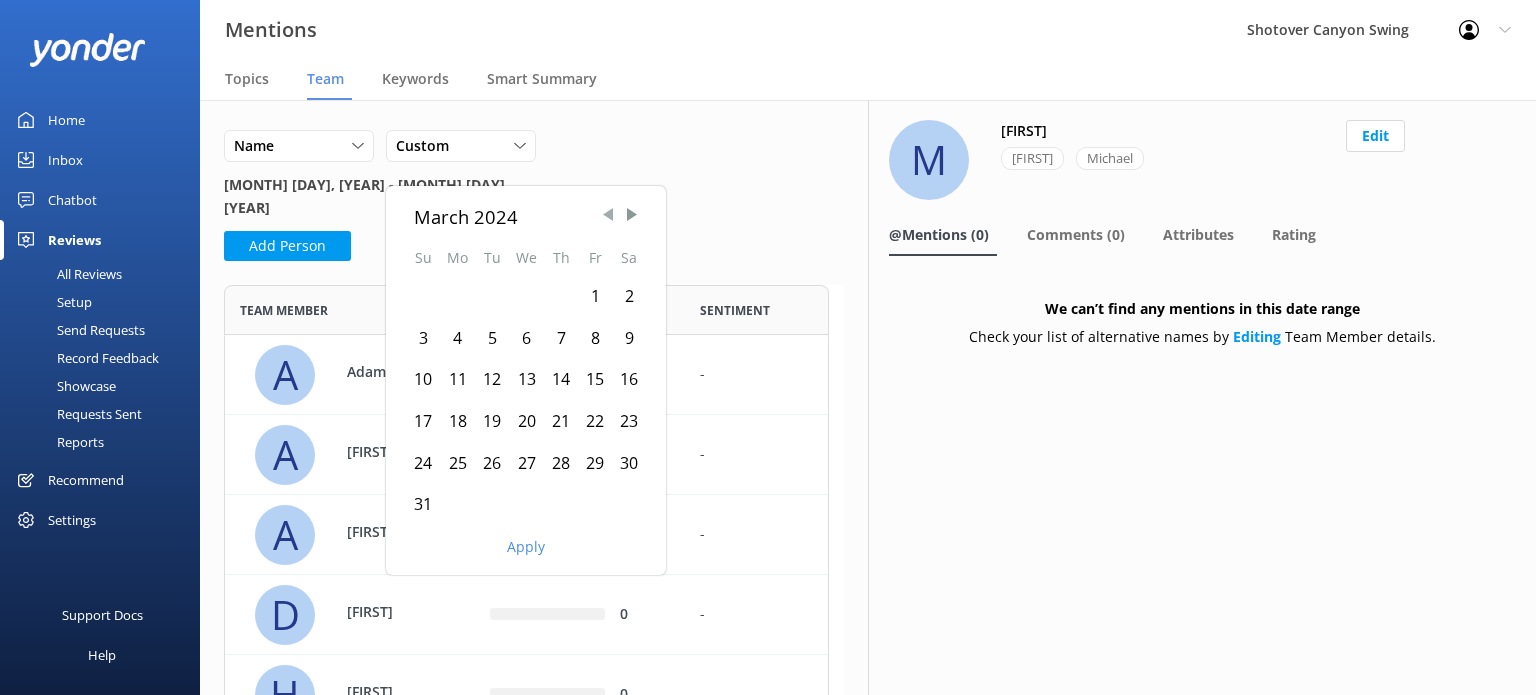 click at bounding box center [608, 214] 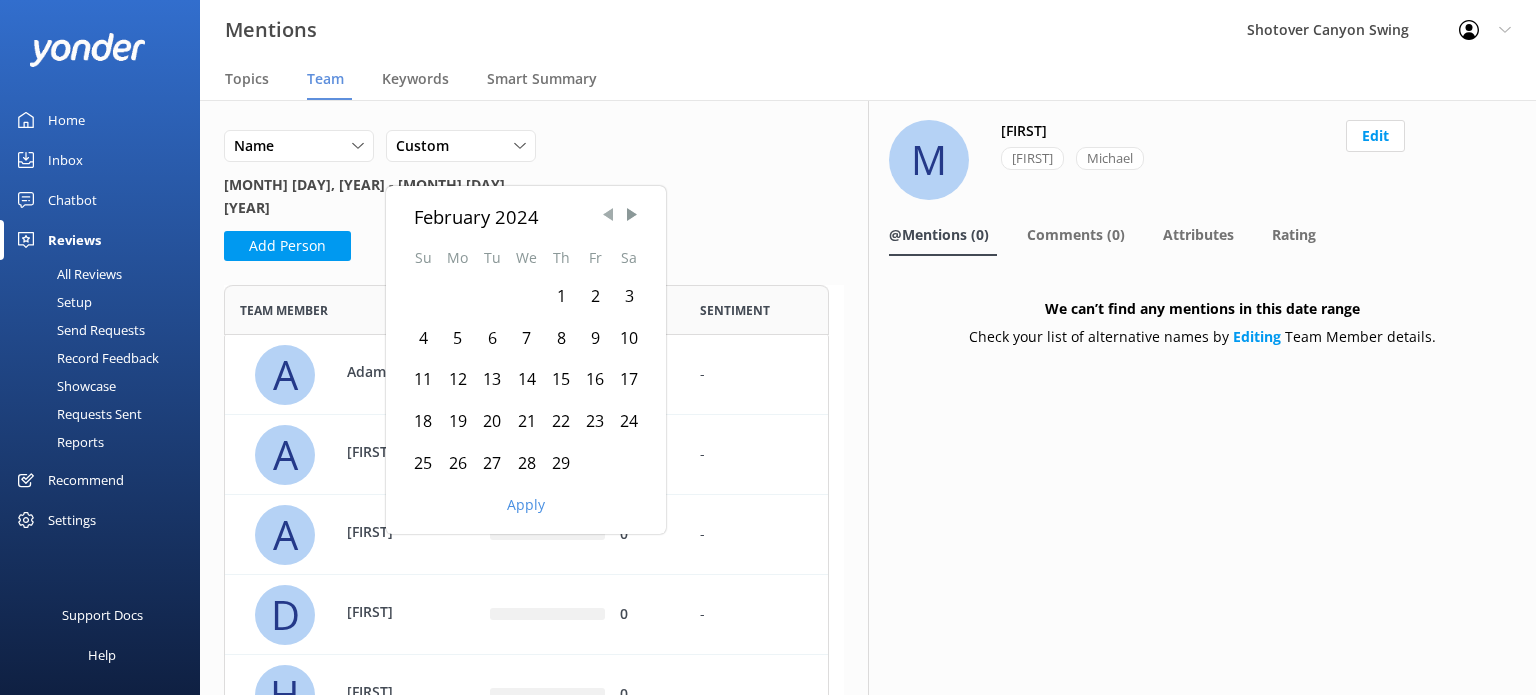 click at bounding box center (608, 214) 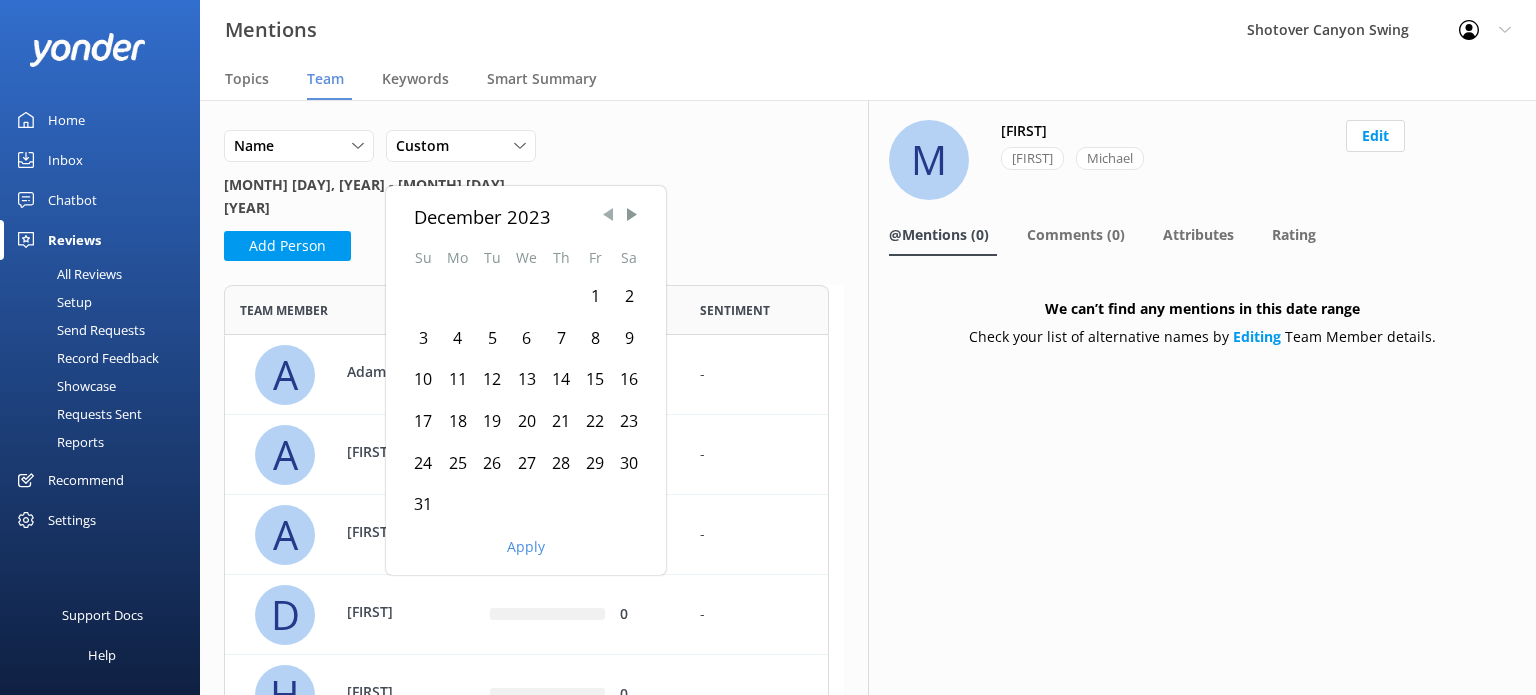 click at bounding box center [608, 214] 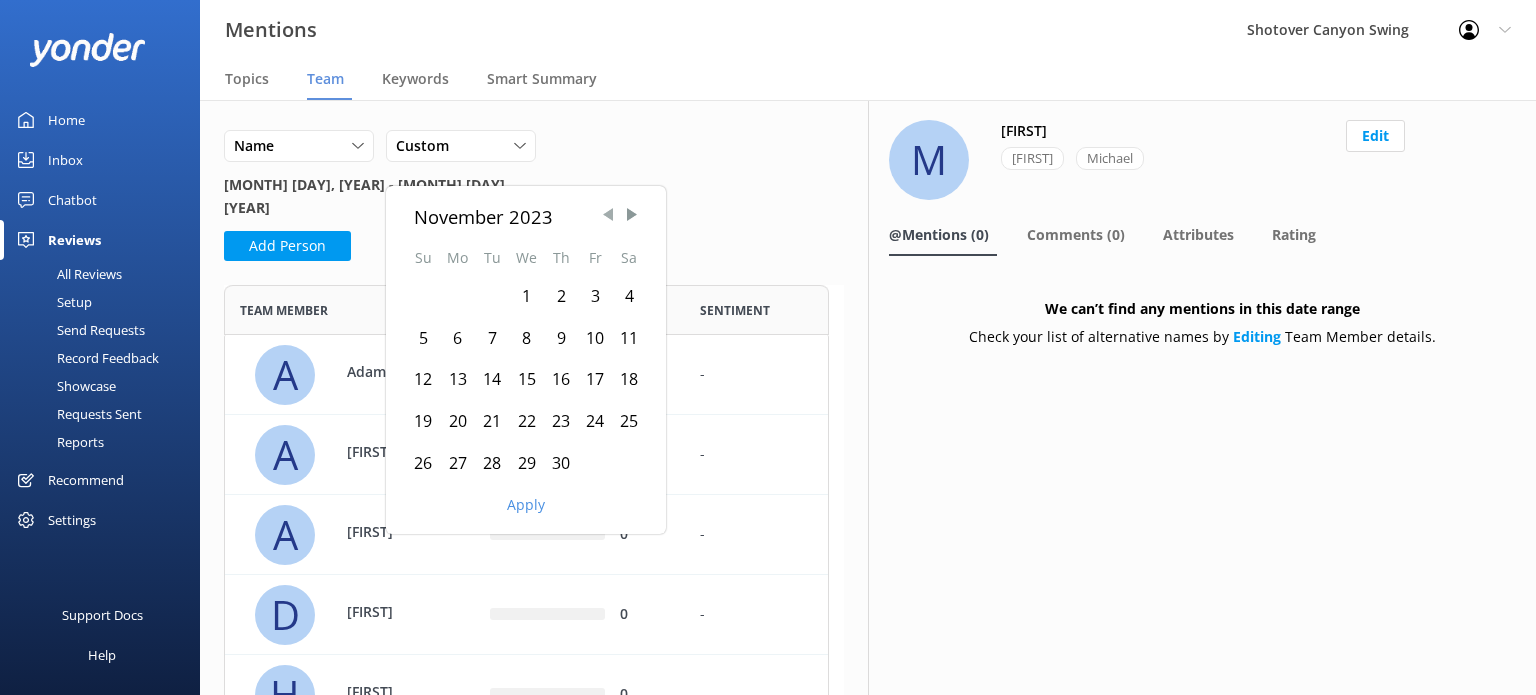 click at bounding box center (608, 214) 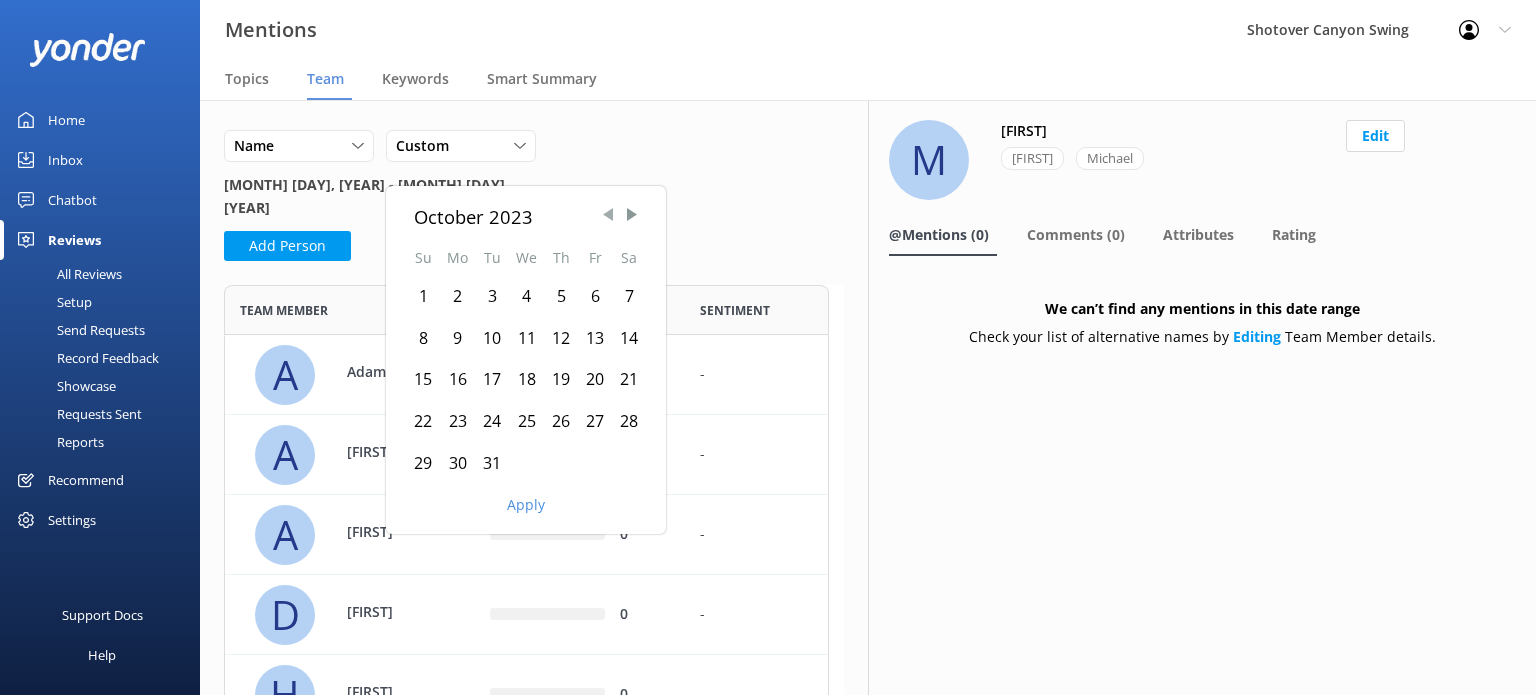 click at bounding box center [608, 214] 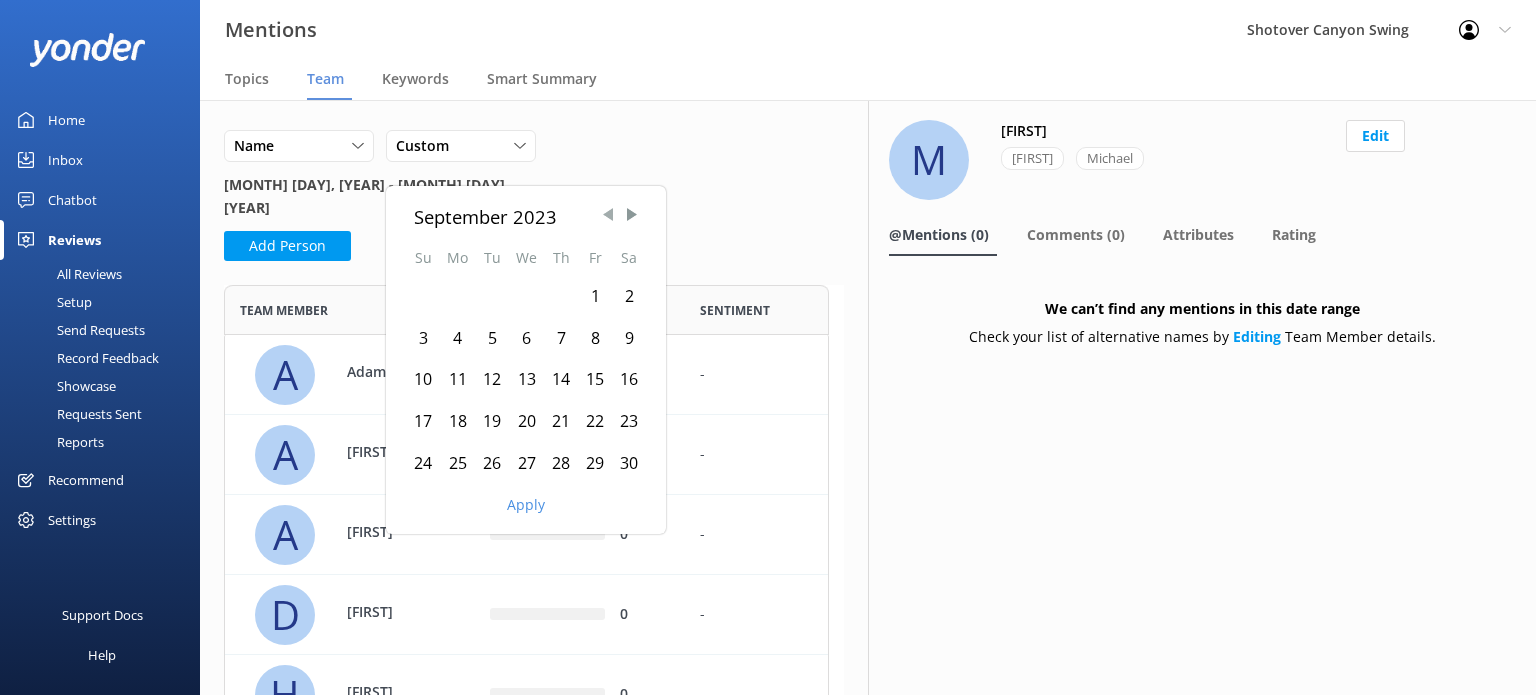 click at bounding box center [608, 214] 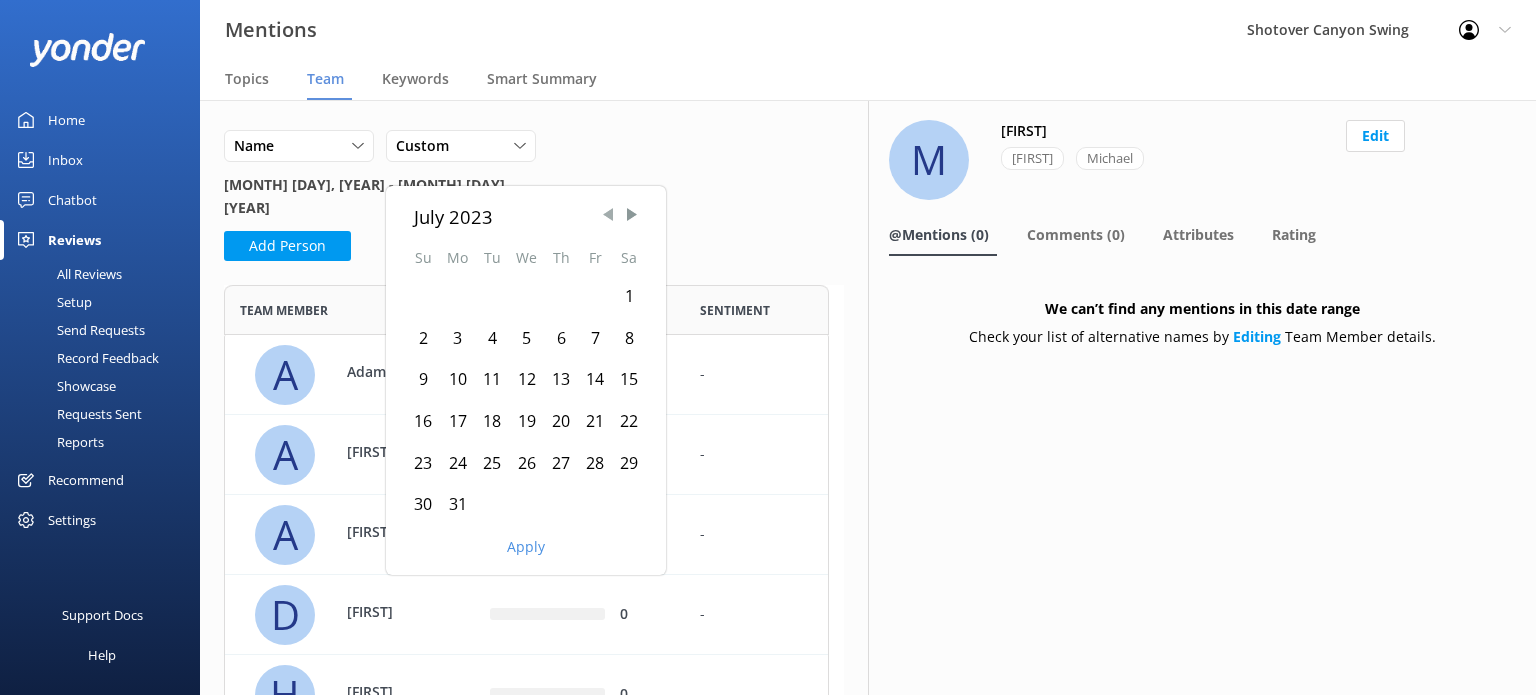 click at bounding box center [608, 214] 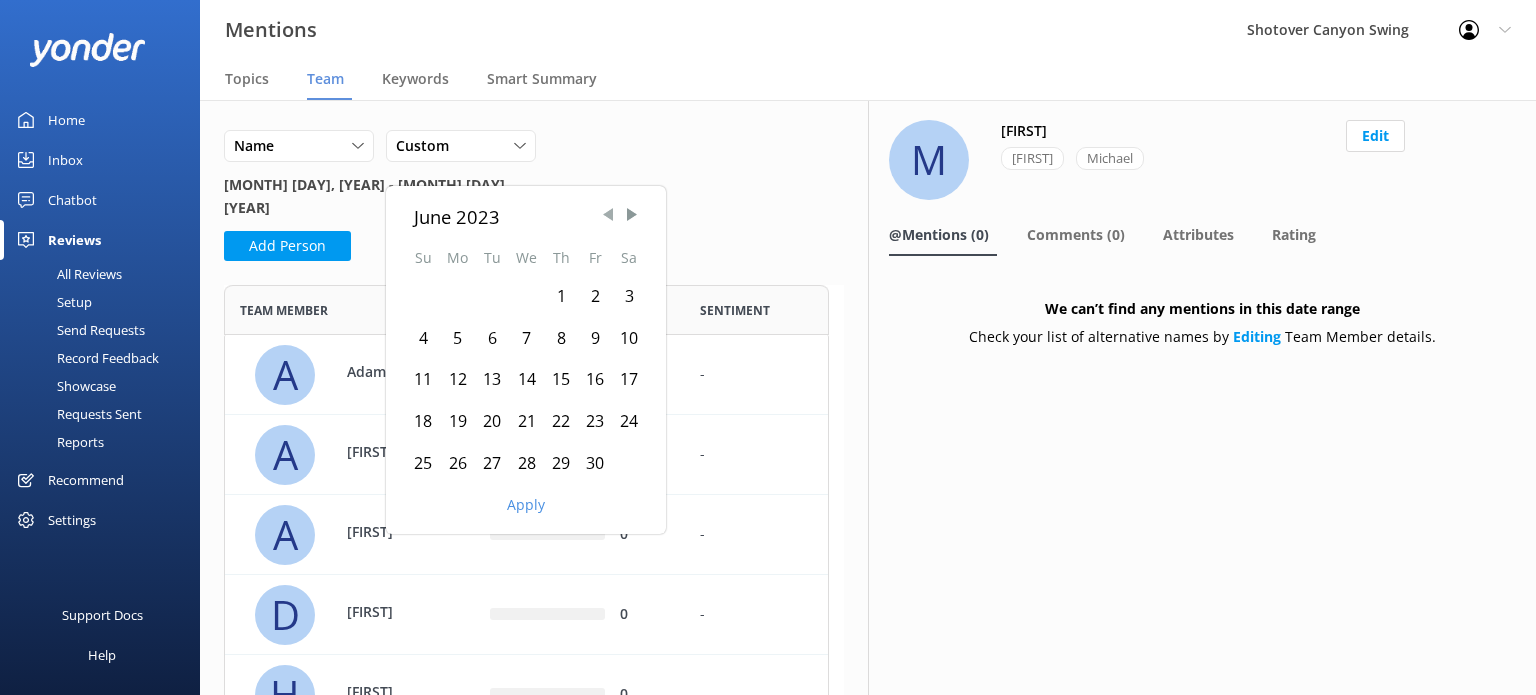 click at bounding box center [608, 214] 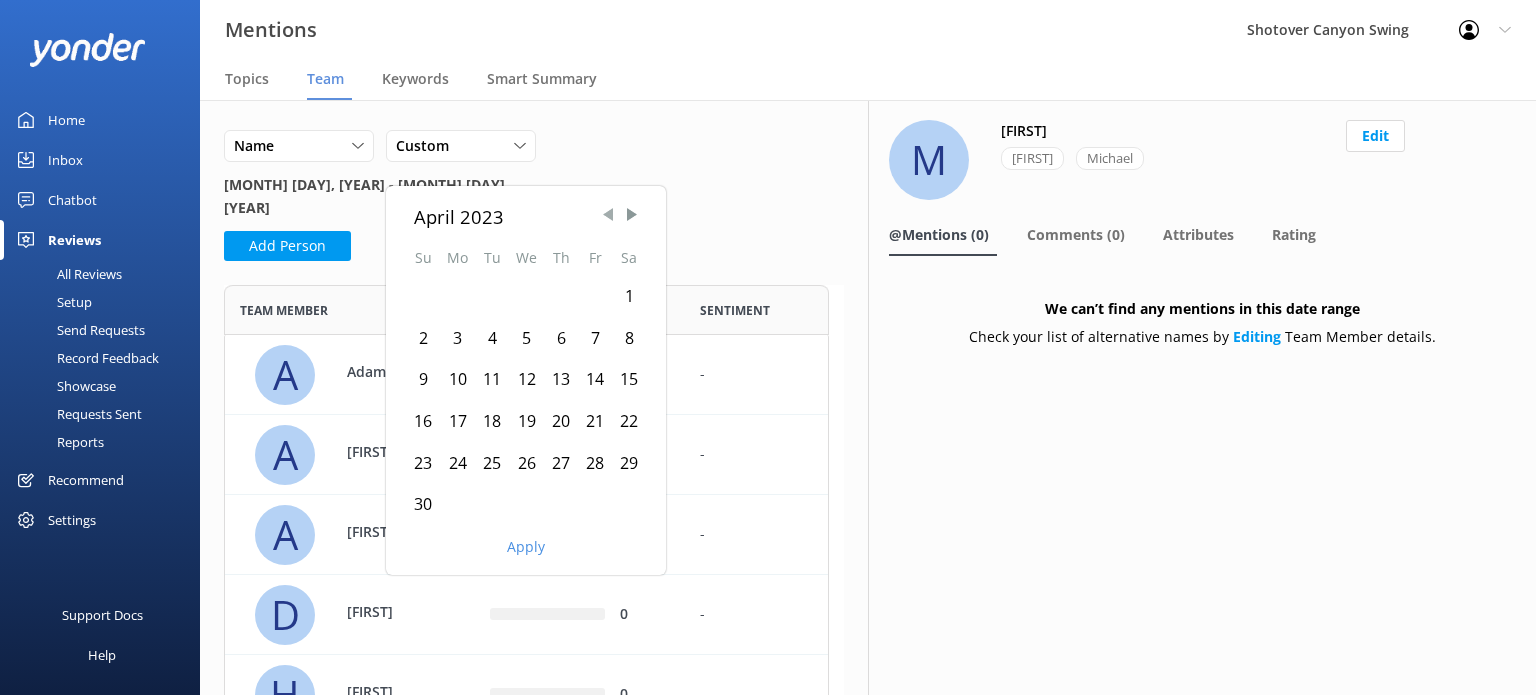 click at bounding box center (608, 214) 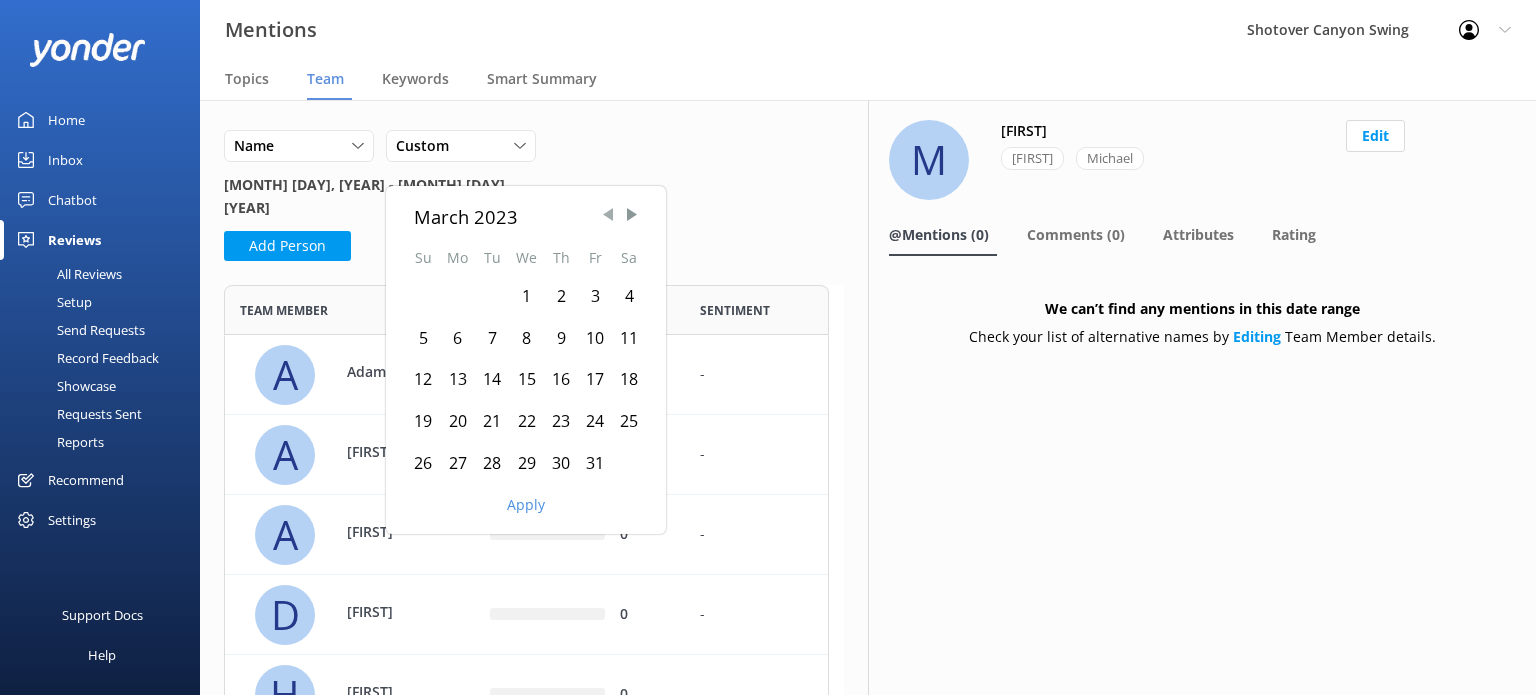 click at bounding box center [608, 214] 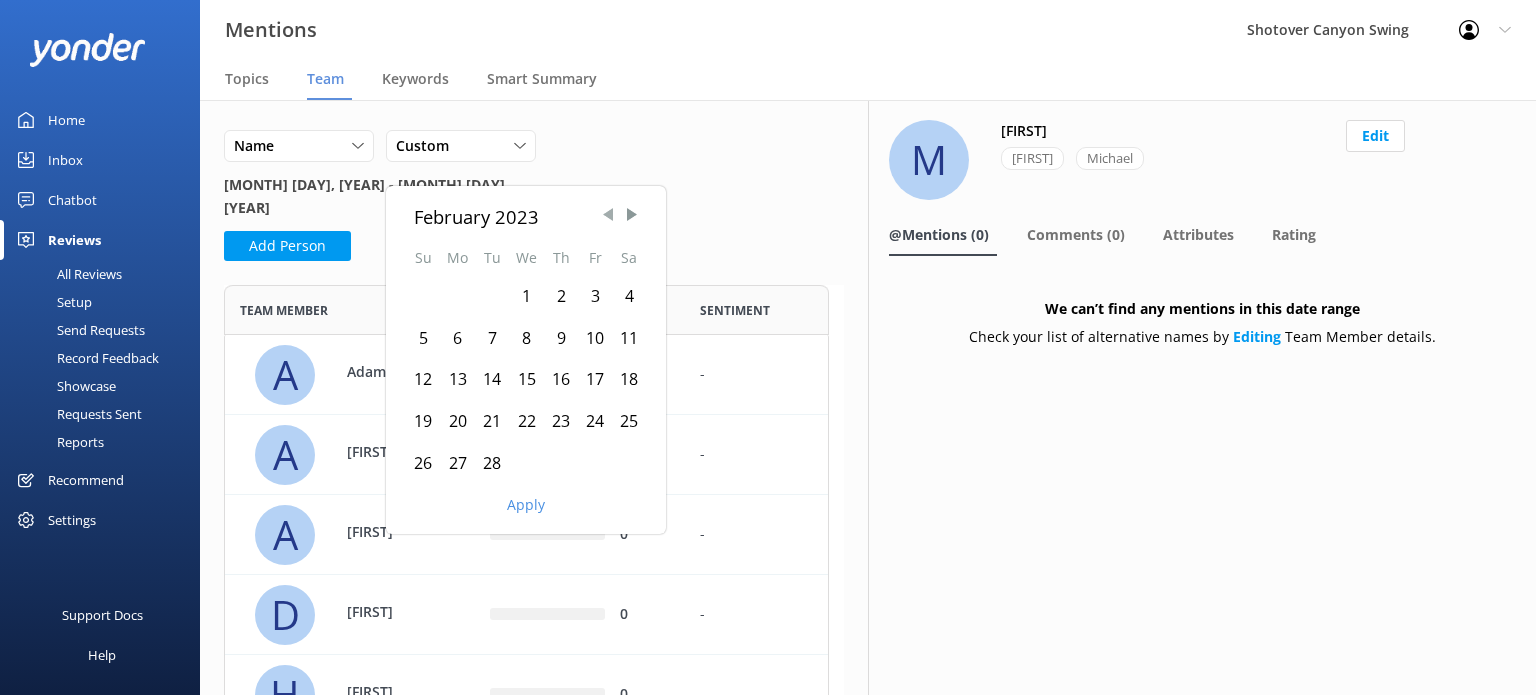 click at bounding box center (608, 214) 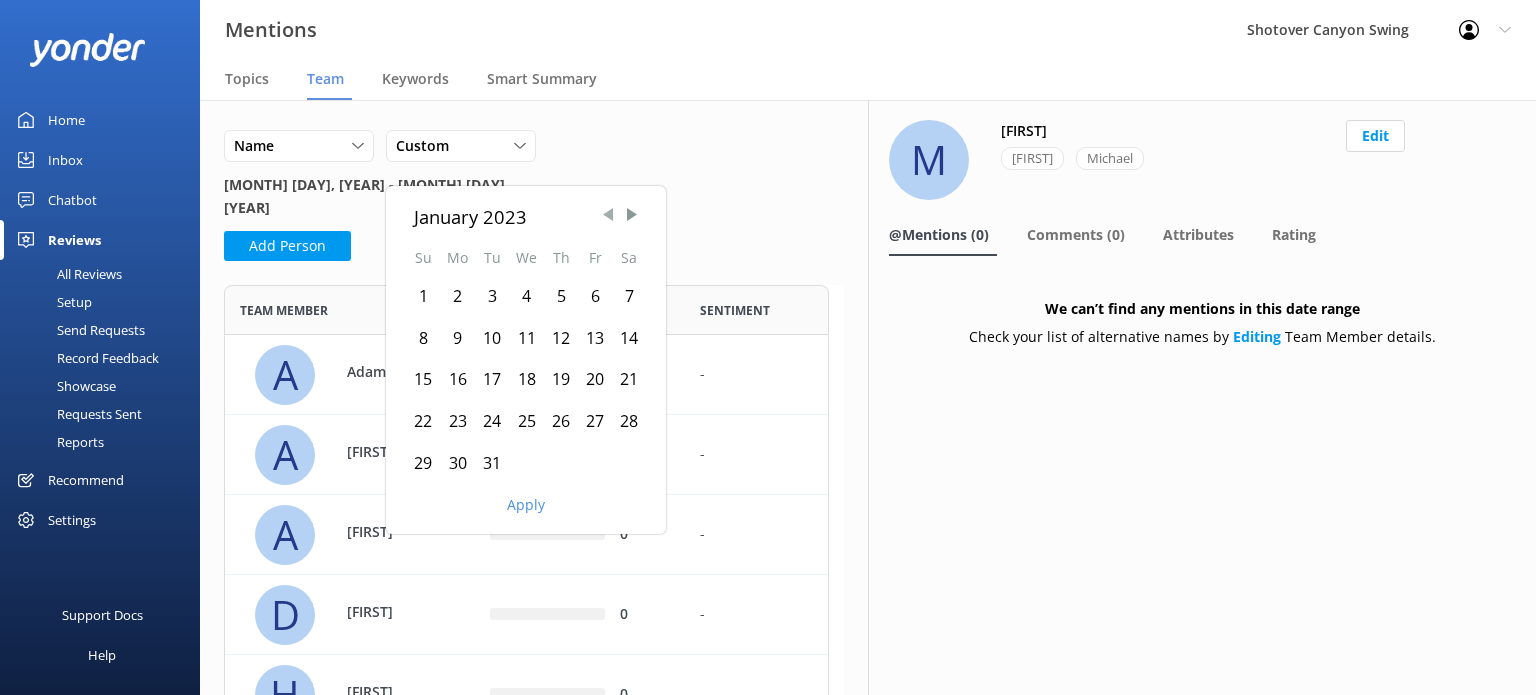 click at bounding box center [608, 214] 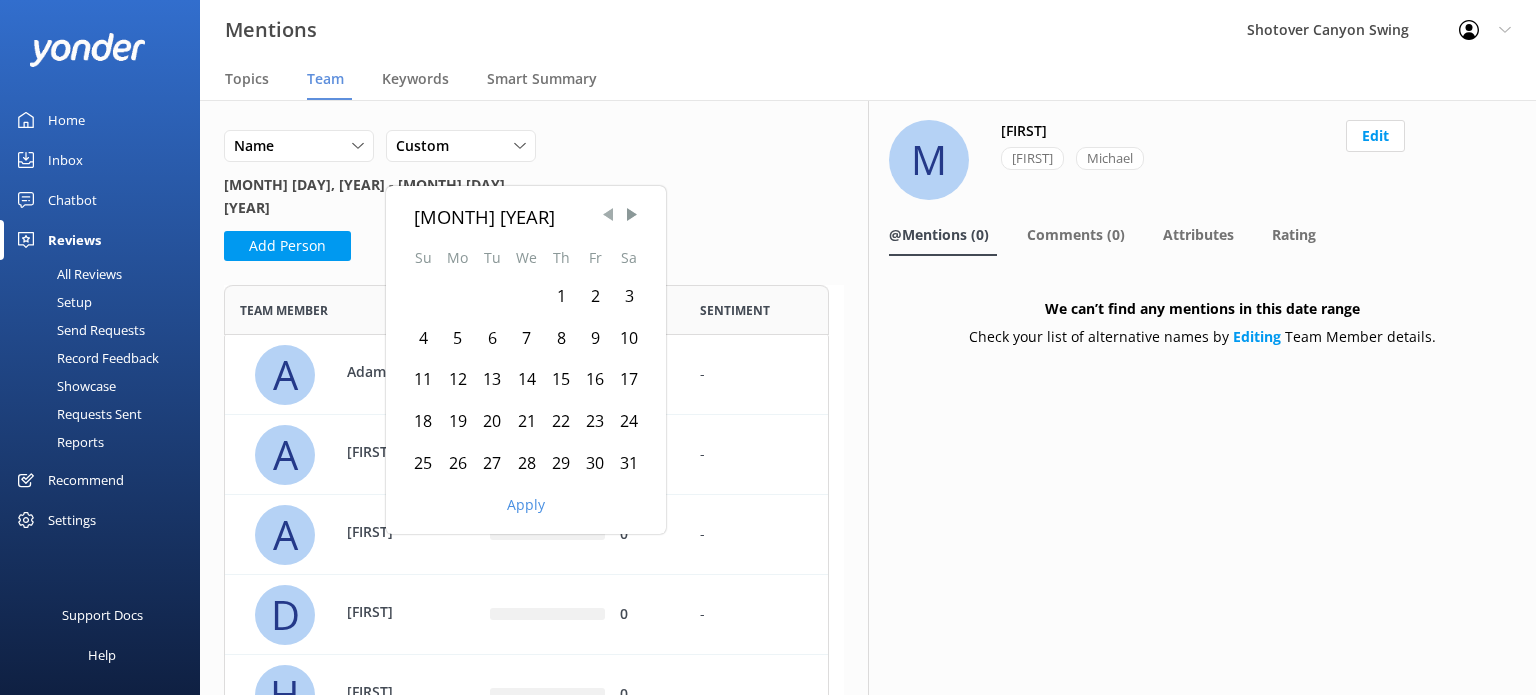 click at bounding box center [608, 214] 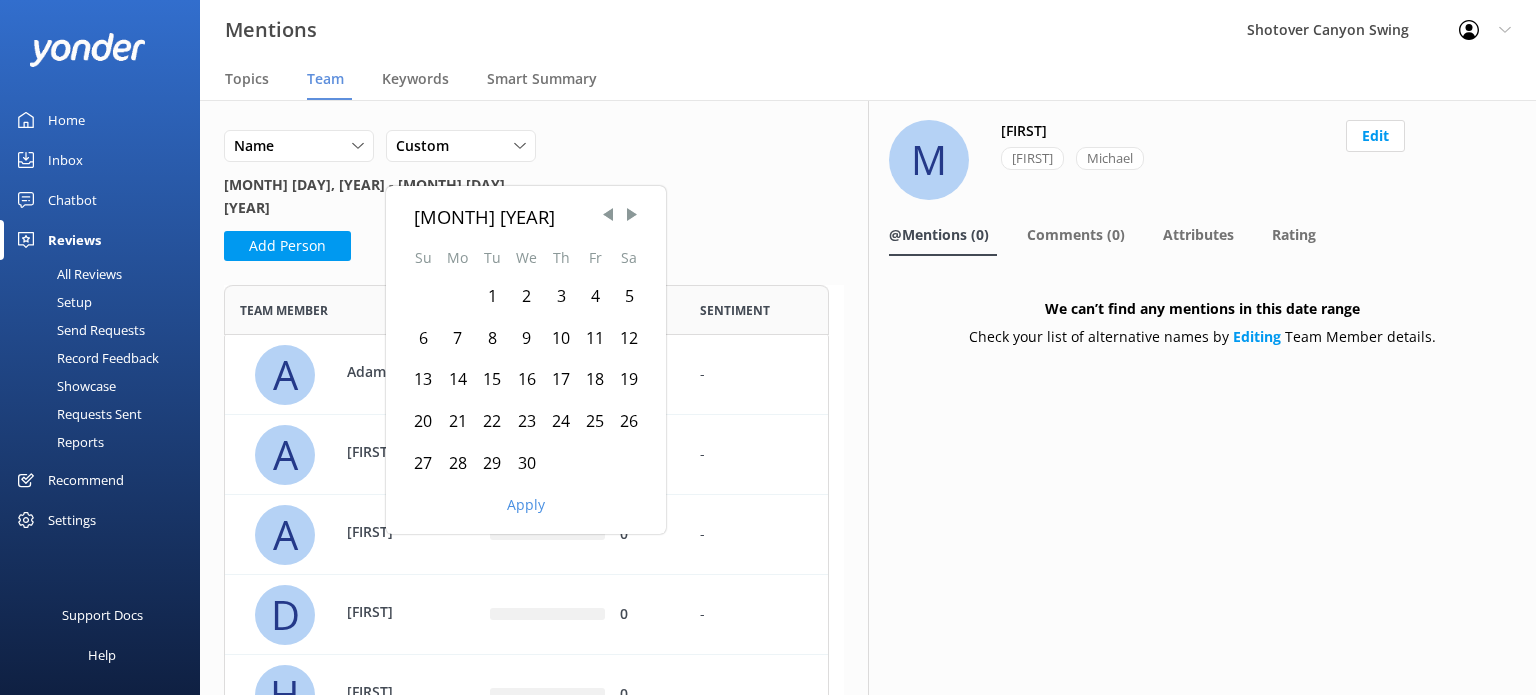 click on "5" at bounding box center (629, 297) 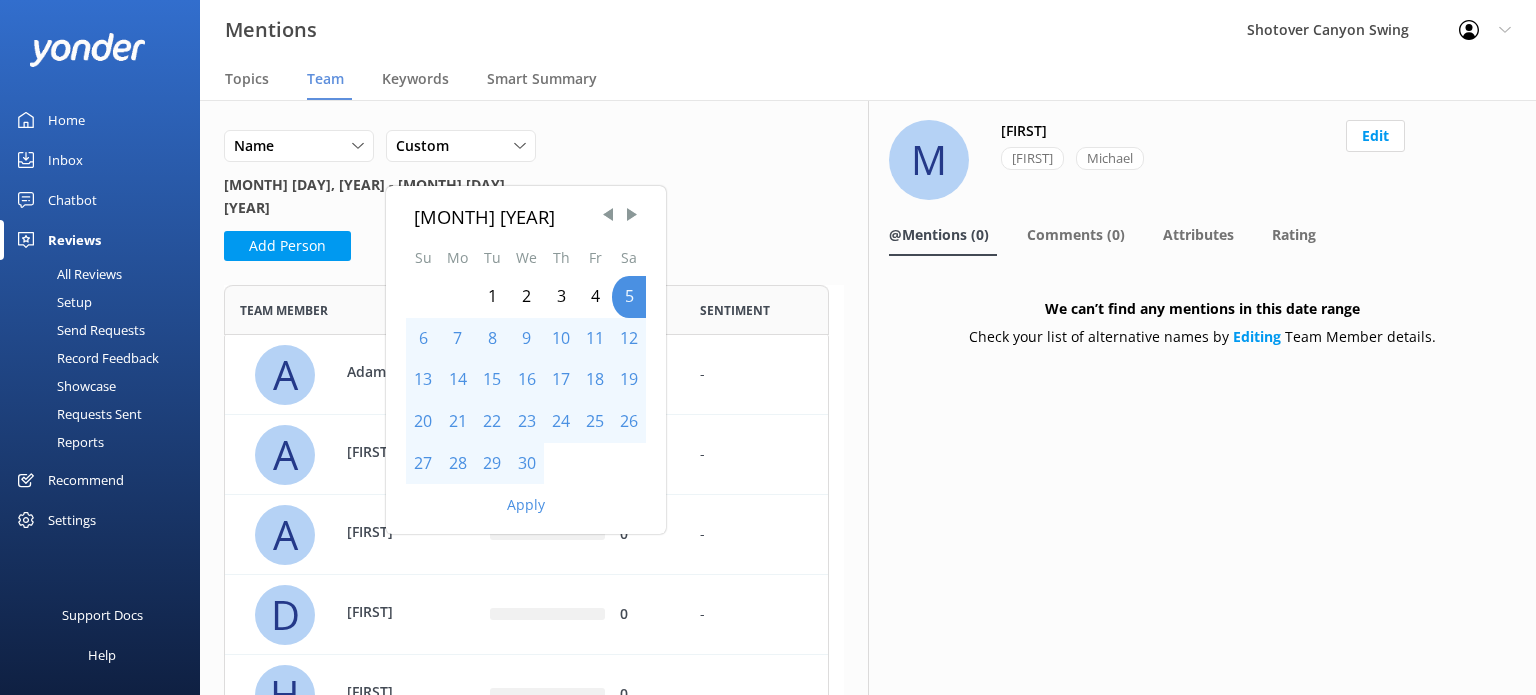 click on "Apply" at bounding box center [526, 505] 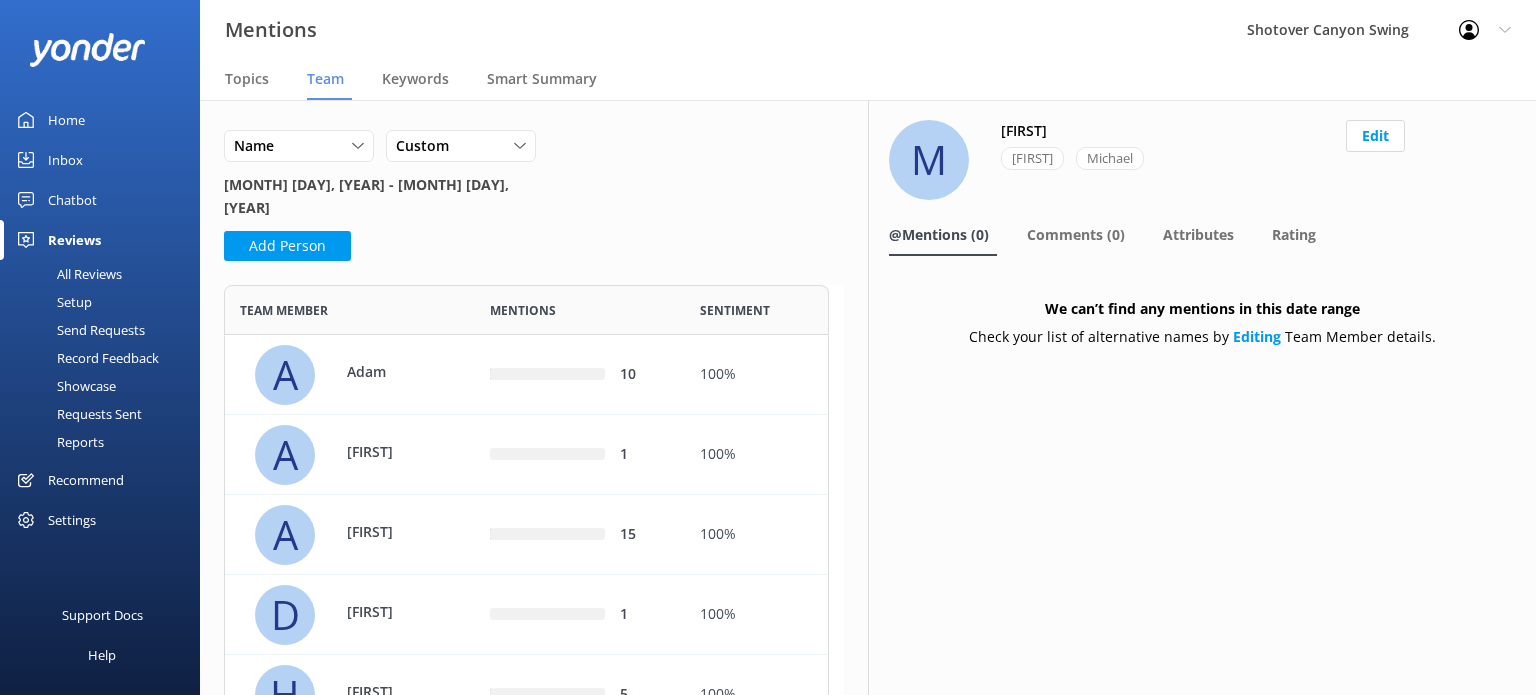 scroll, scrollTop: 16, scrollLeft: 16, axis: both 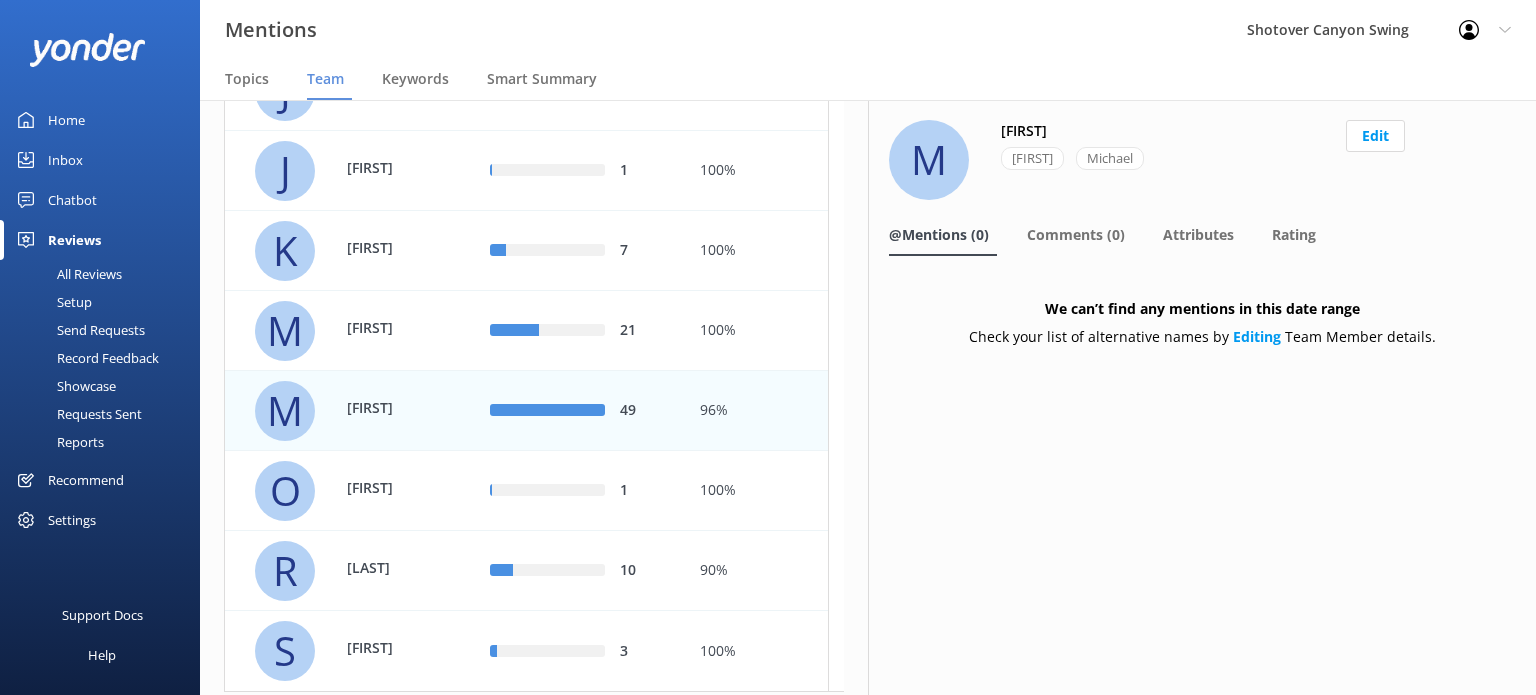 click on "49" at bounding box center (580, 411) 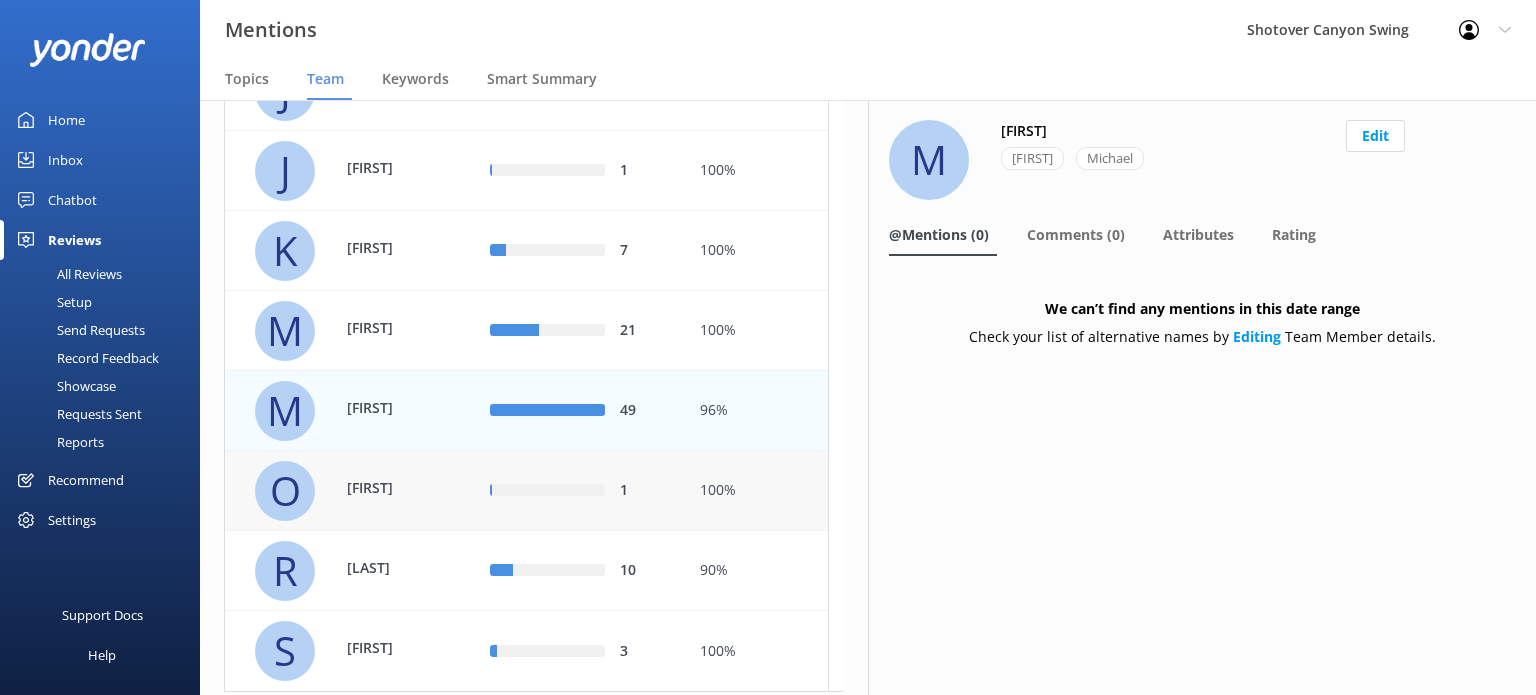 click on "1" at bounding box center (580, 490) 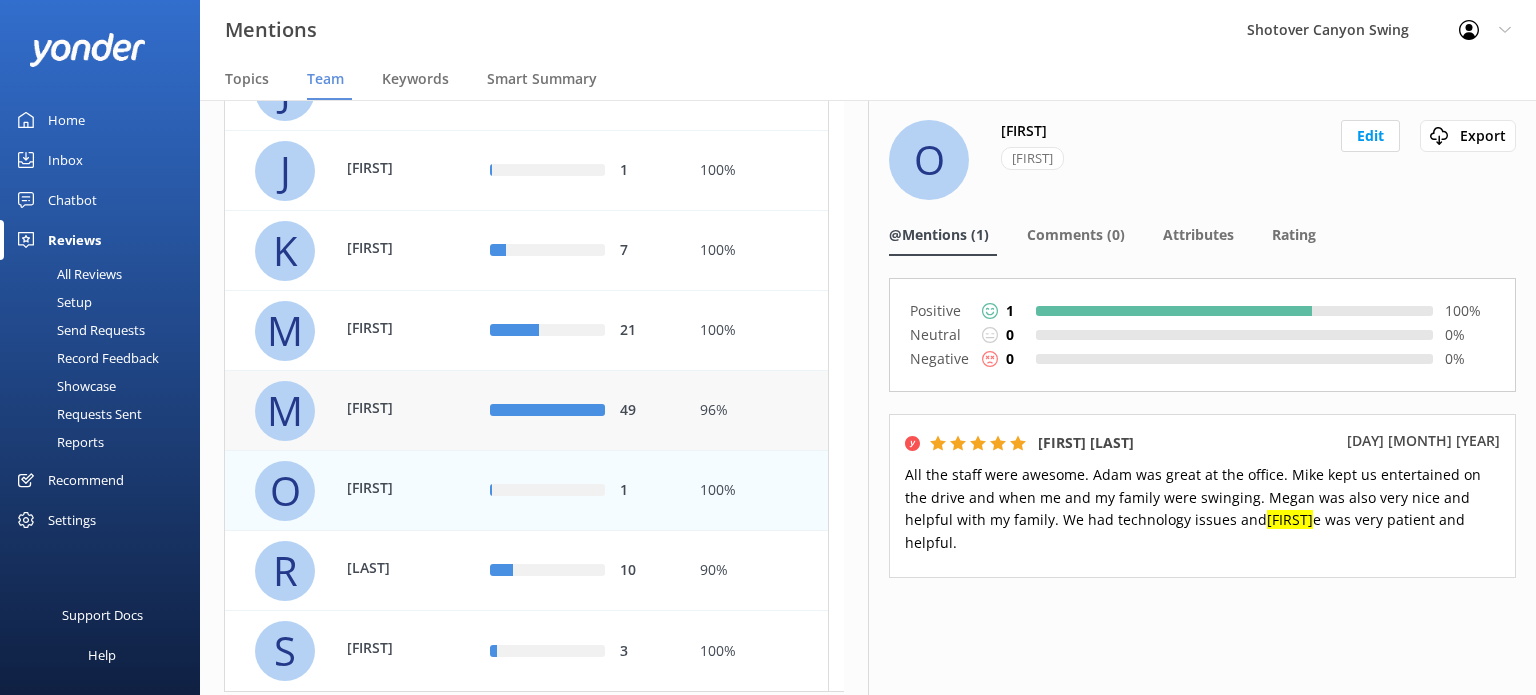 click on "49" at bounding box center (580, 411) 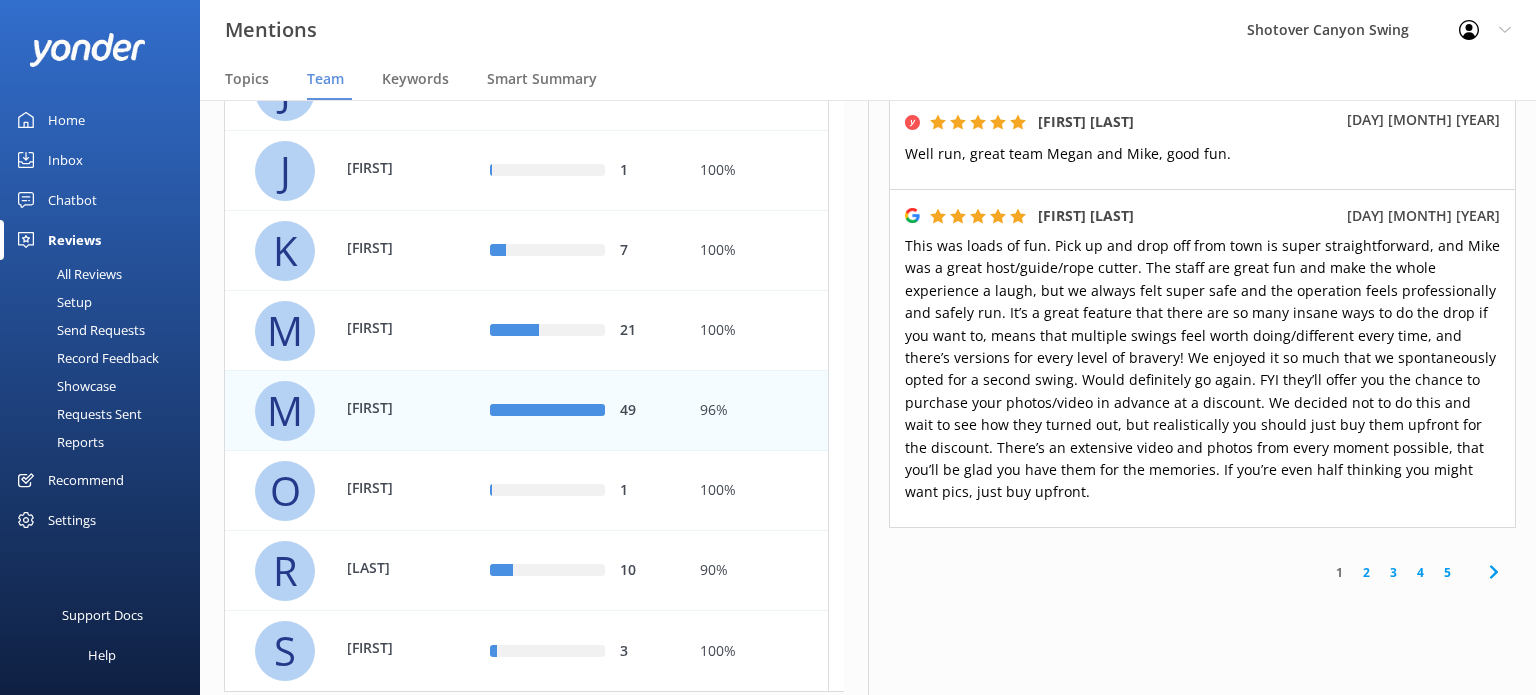 scroll, scrollTop: 1456, scrollLeft: 0, axis: vertical 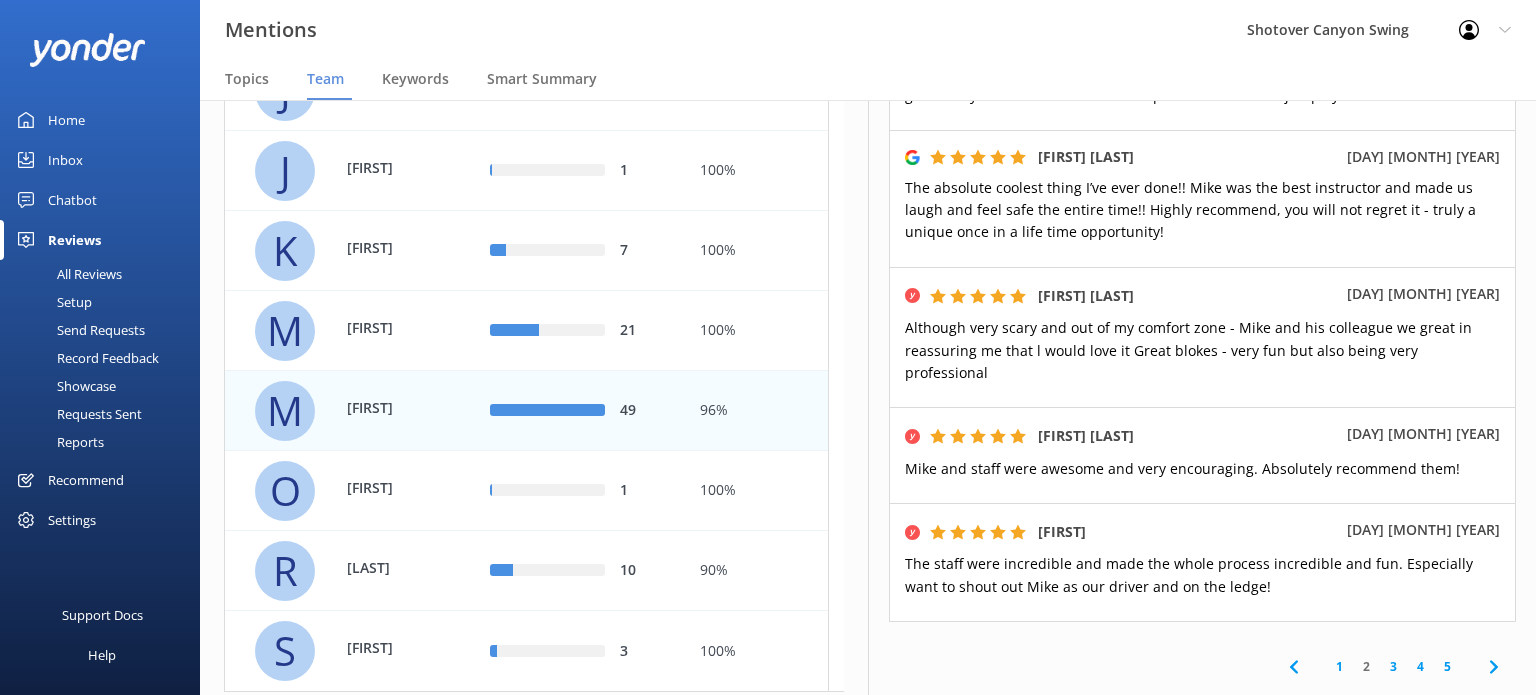 click on "3" at bounding box center (1393, 666) 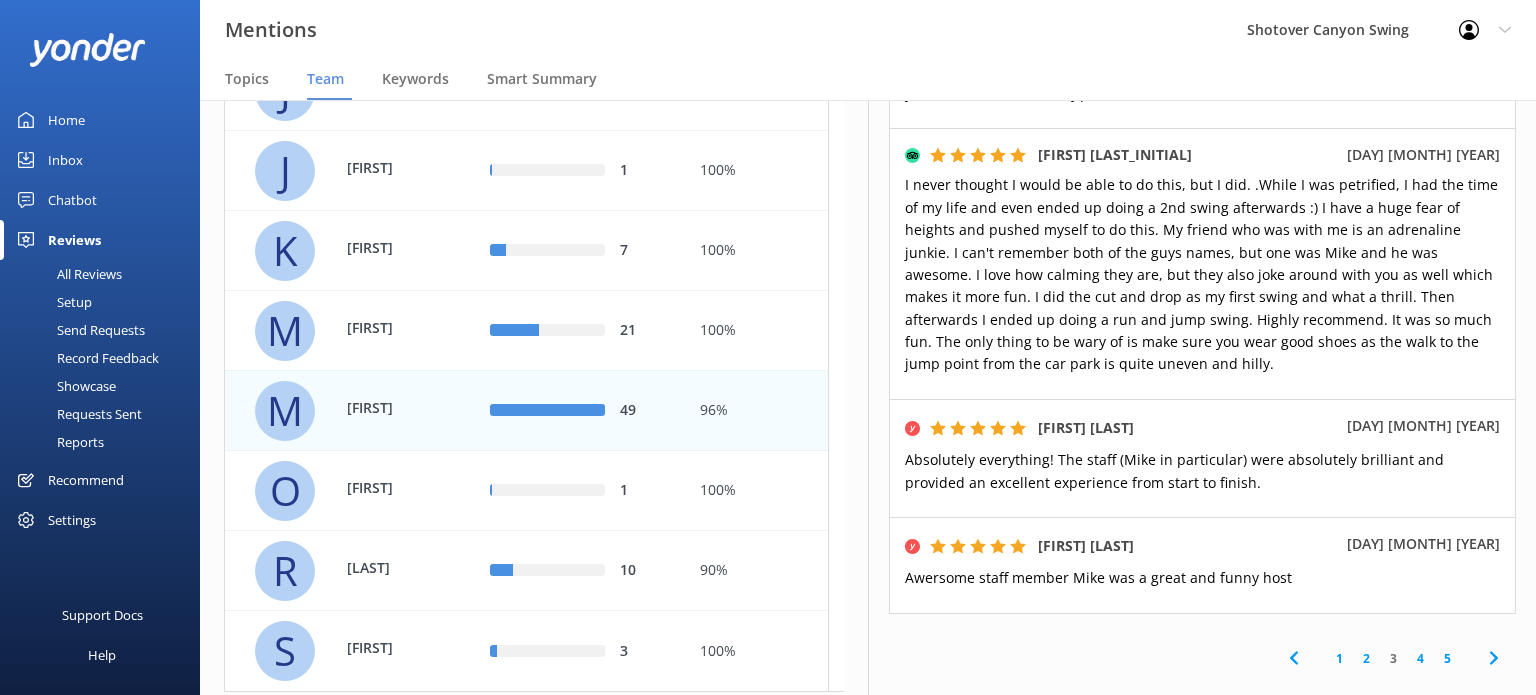 scroll, scrollTop: 1260, scrollLeft: 0, axis: vertical 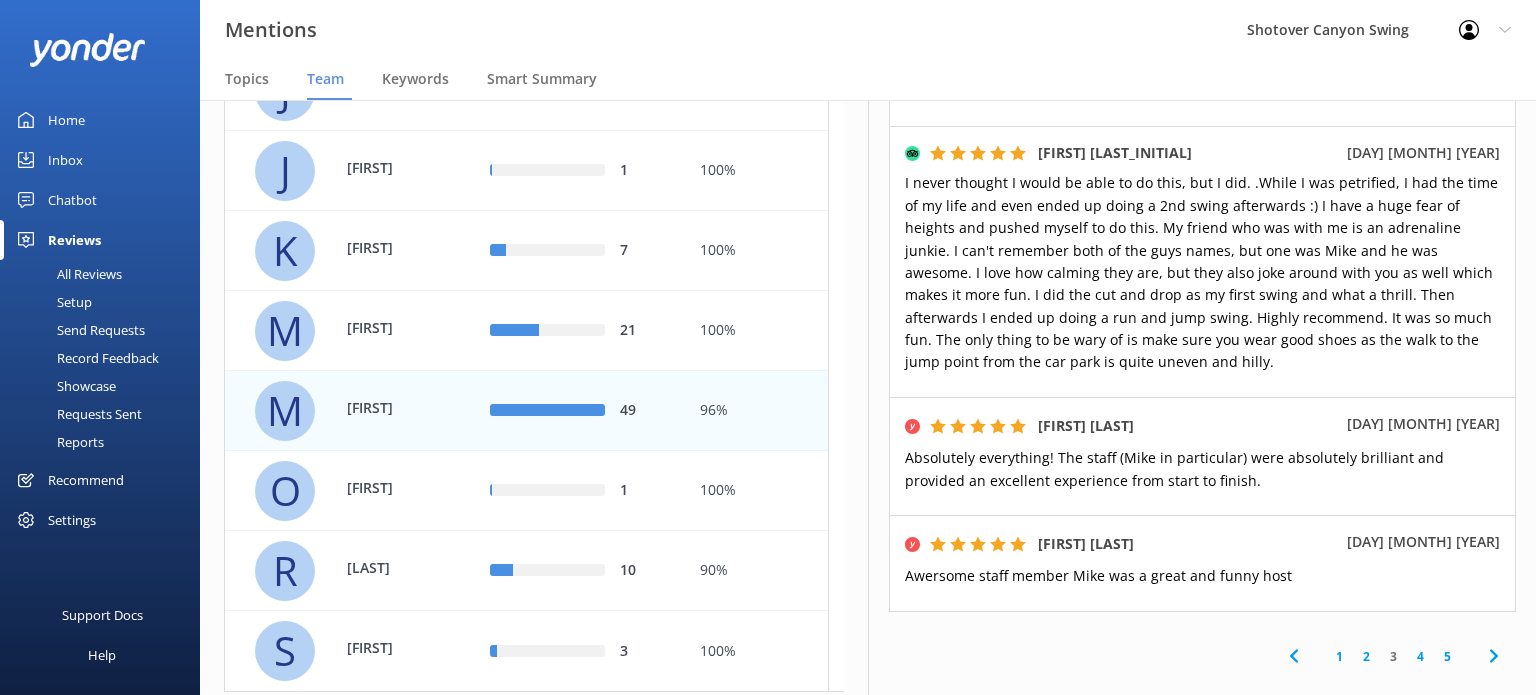 click on "4" at bounding box center (1420, 656) 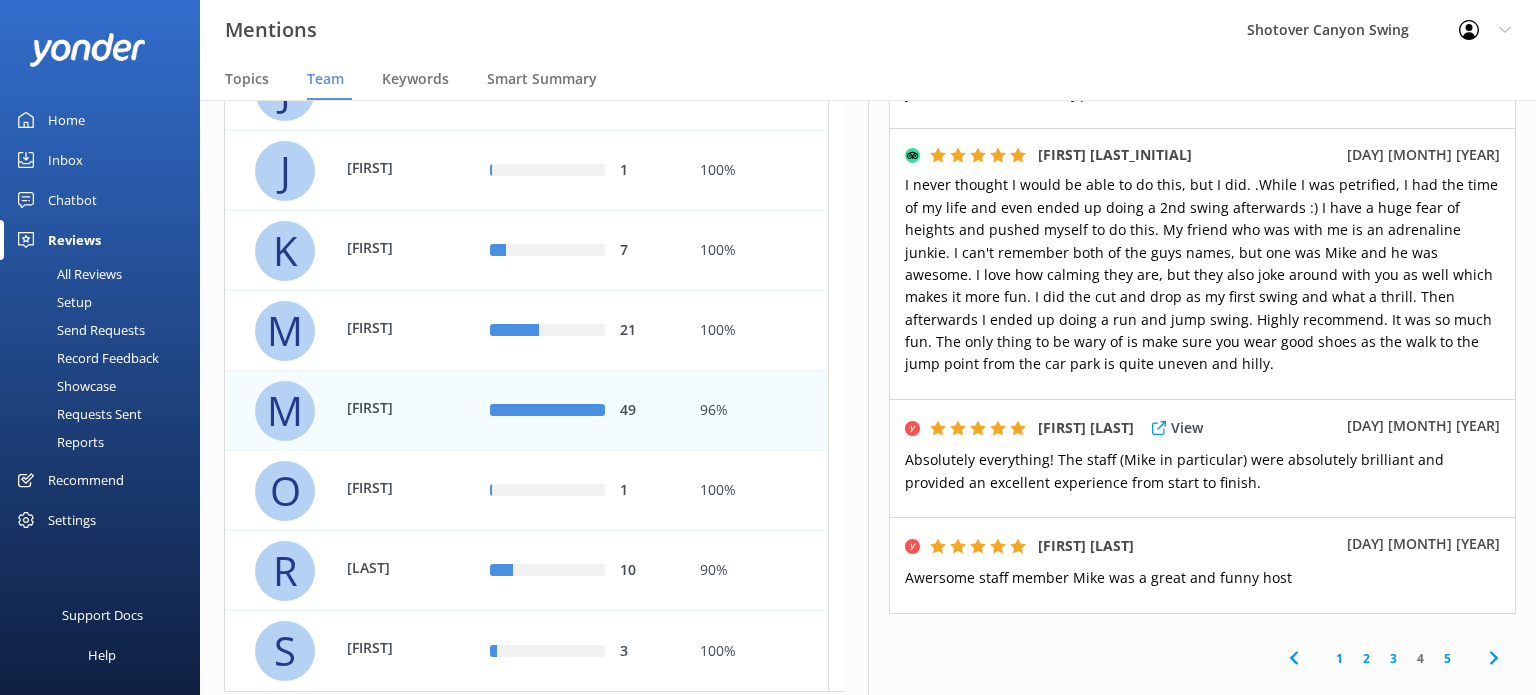 scroll, scrollTop: 1329, scrollLeft: 0, axis: vertical 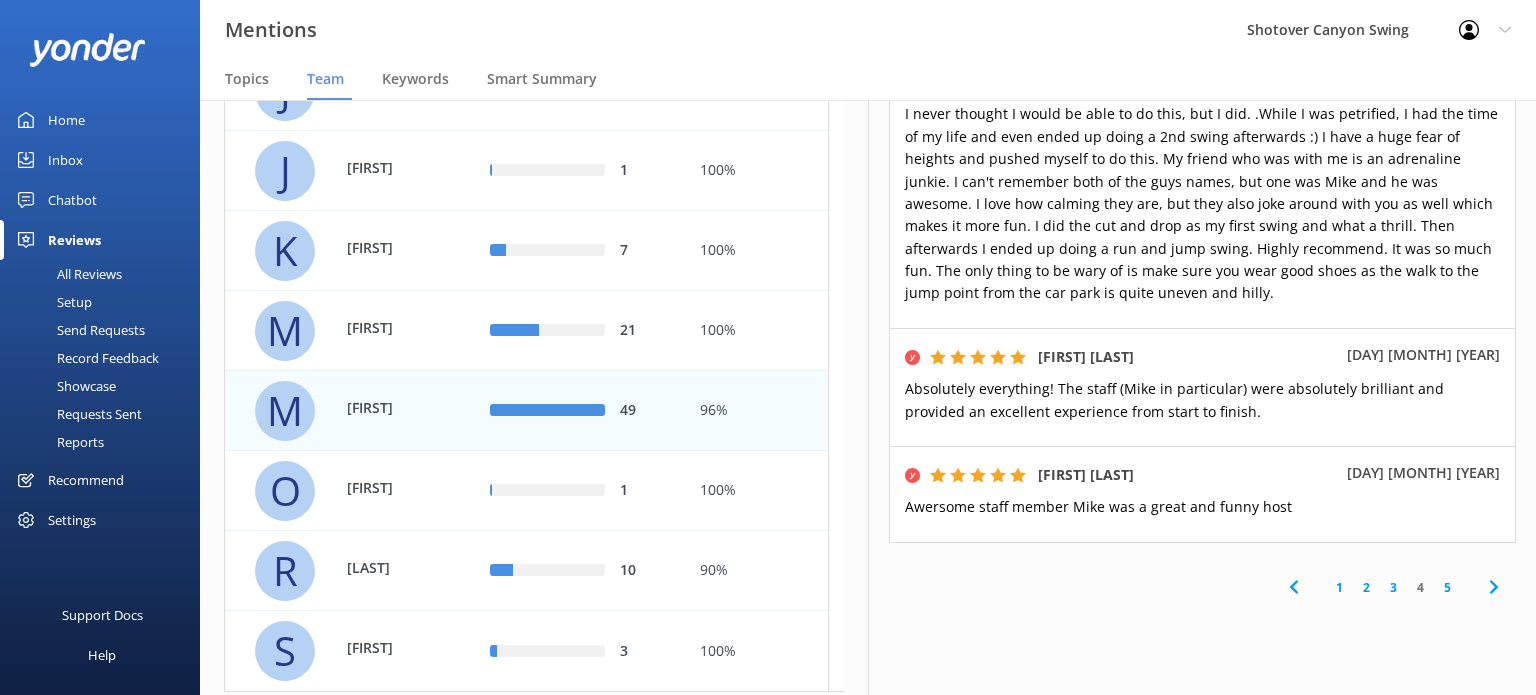 click on "3" at bounding box center [1393, 587] 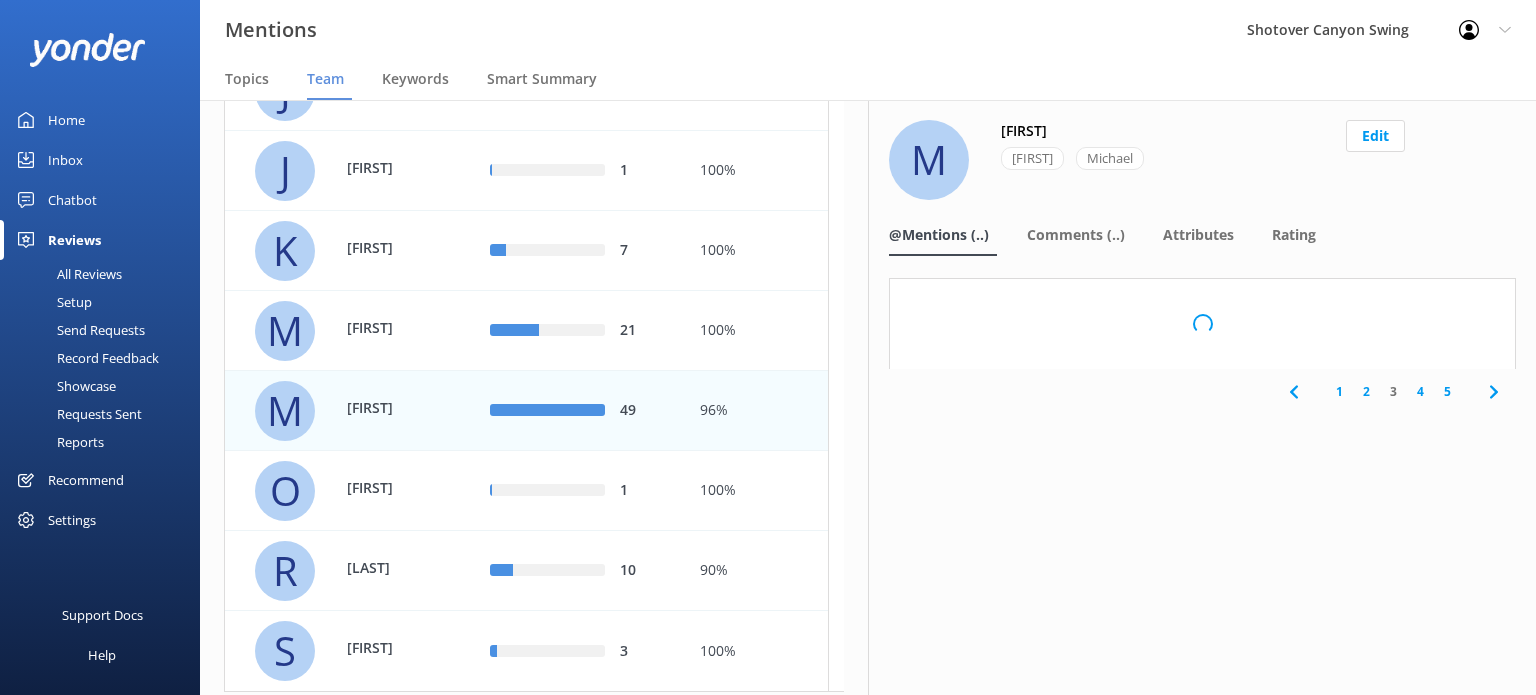scroll, scrollTop: 0, scrollLeft: 0, axis: both 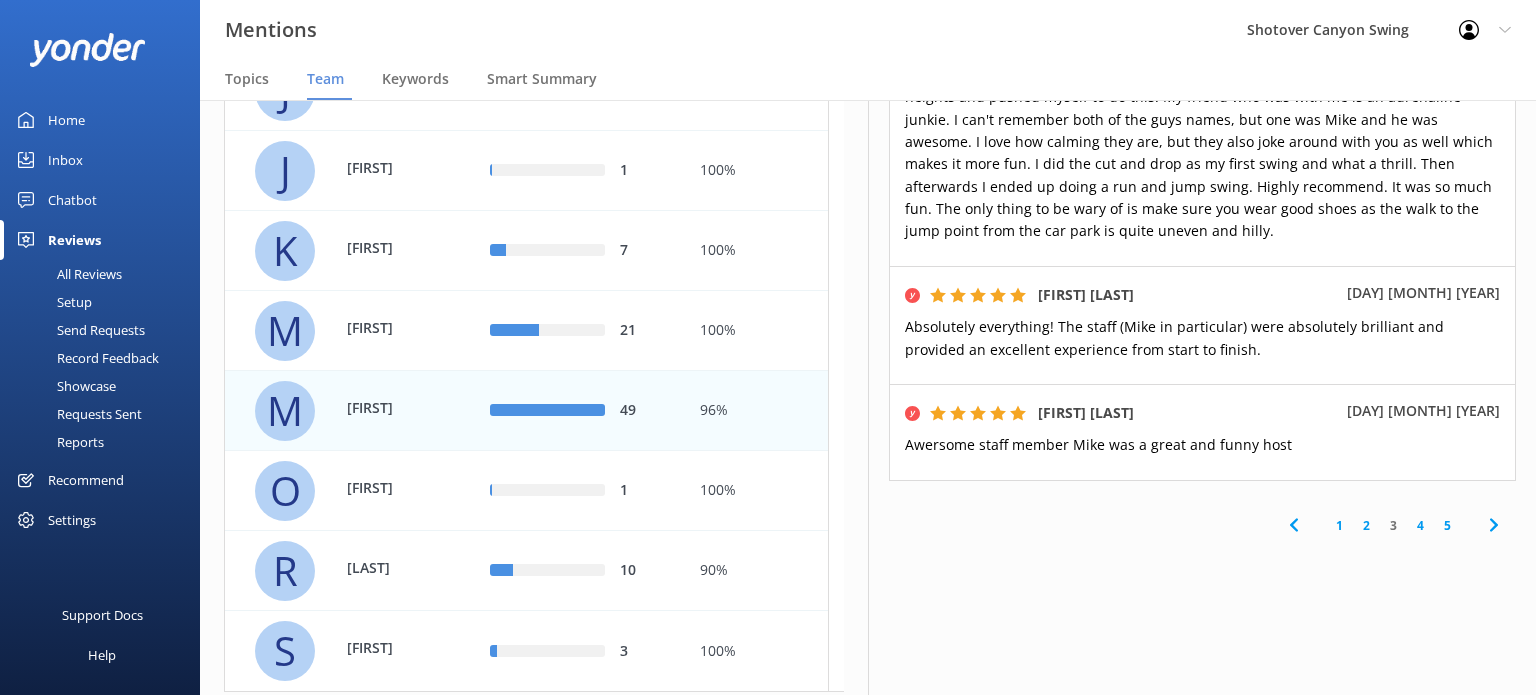 click on "4" at bounding box center (1420, 525) 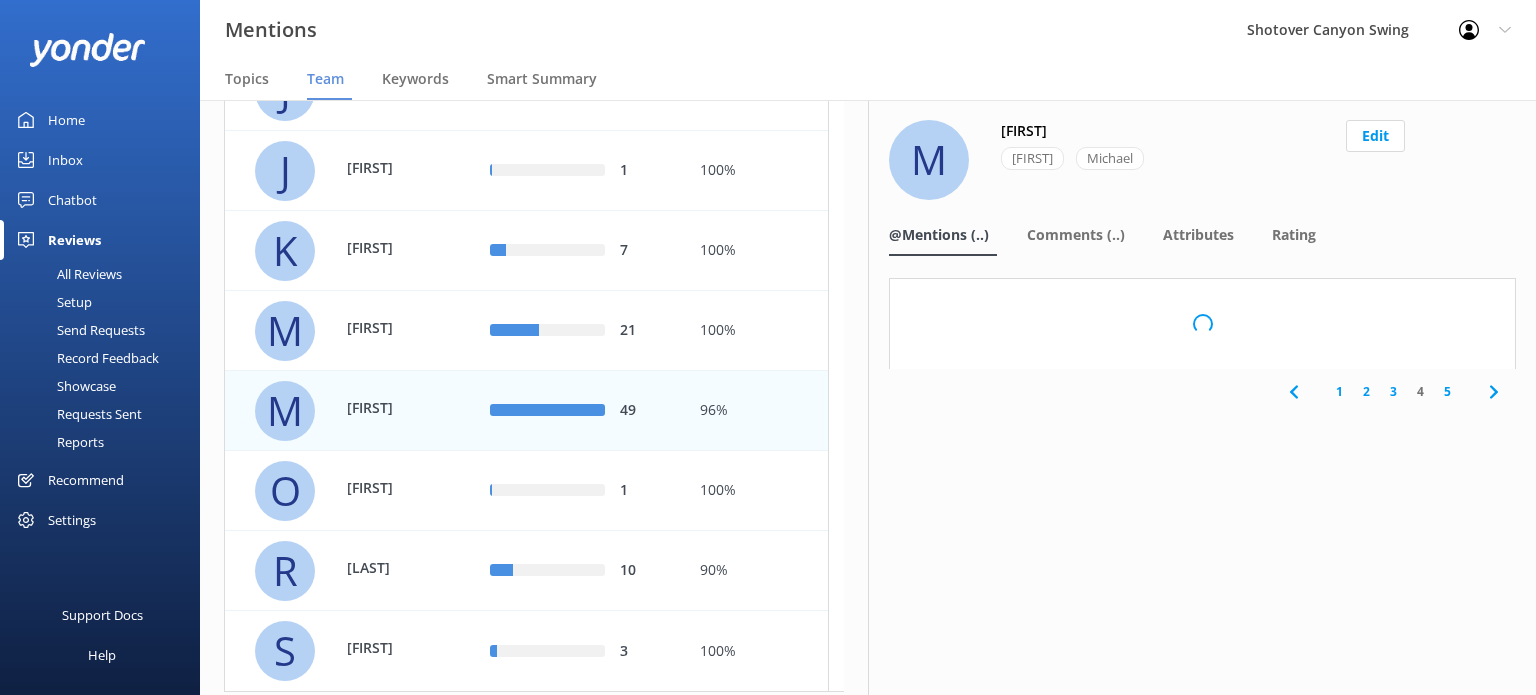 scroll, scrollTop: 0, scrollLeft: 0, axis: both 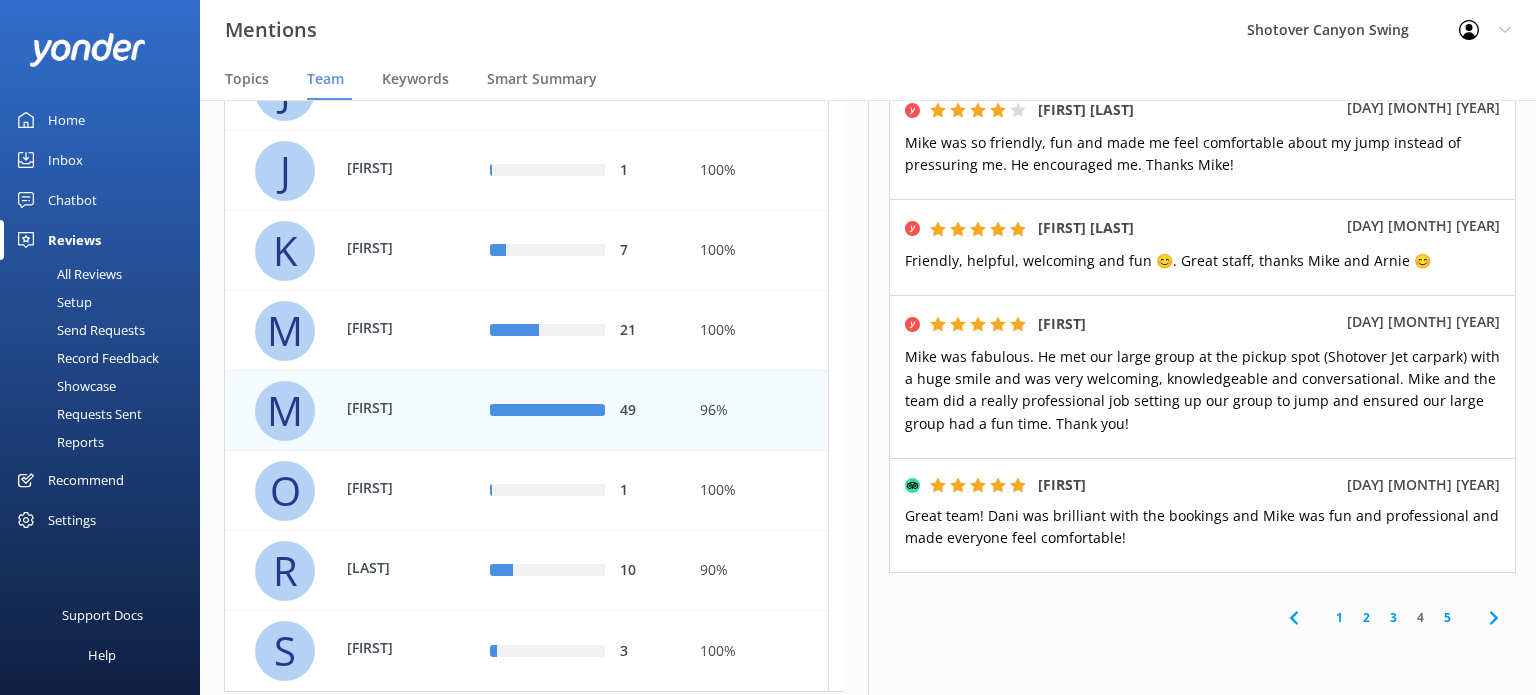 click on "5" at bounding box center (1447, 617) 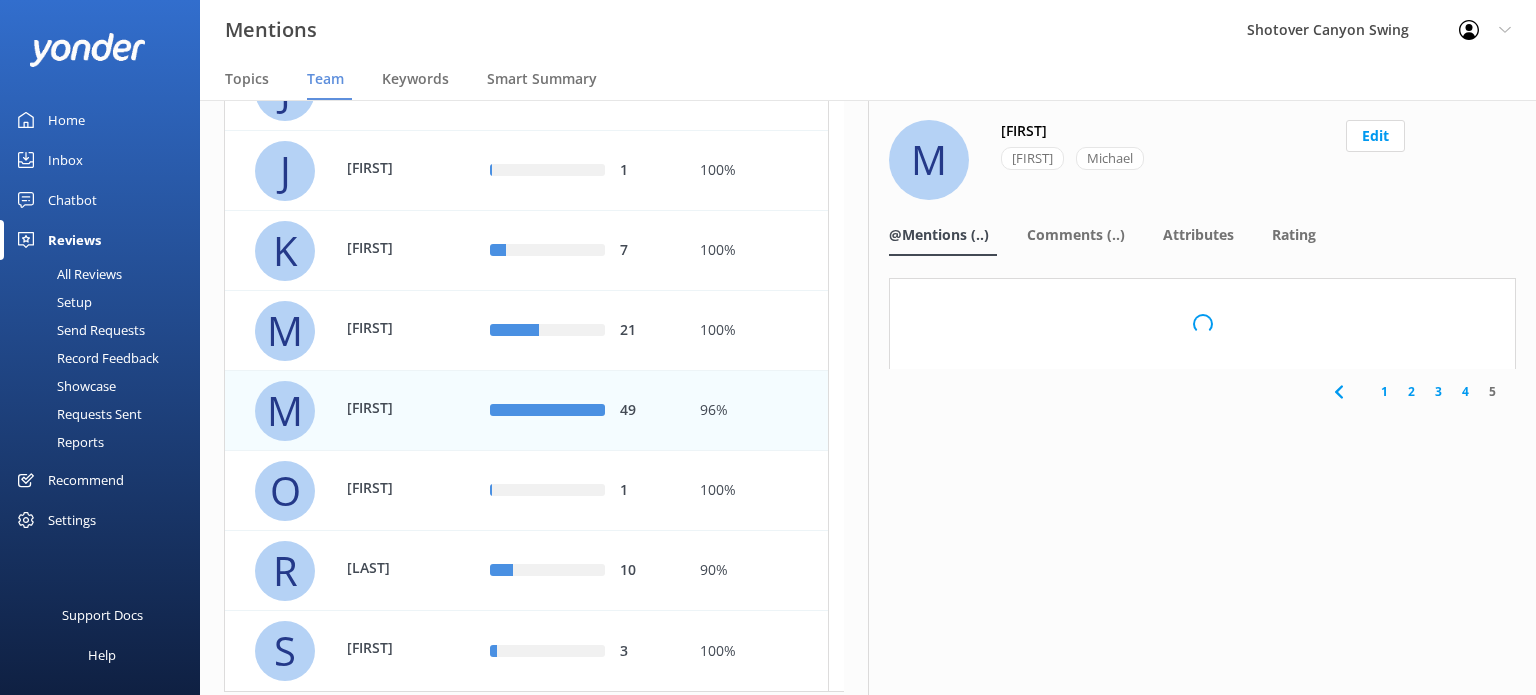 scroll, scrollTop: 0, scrollLeft: 0, axis: both 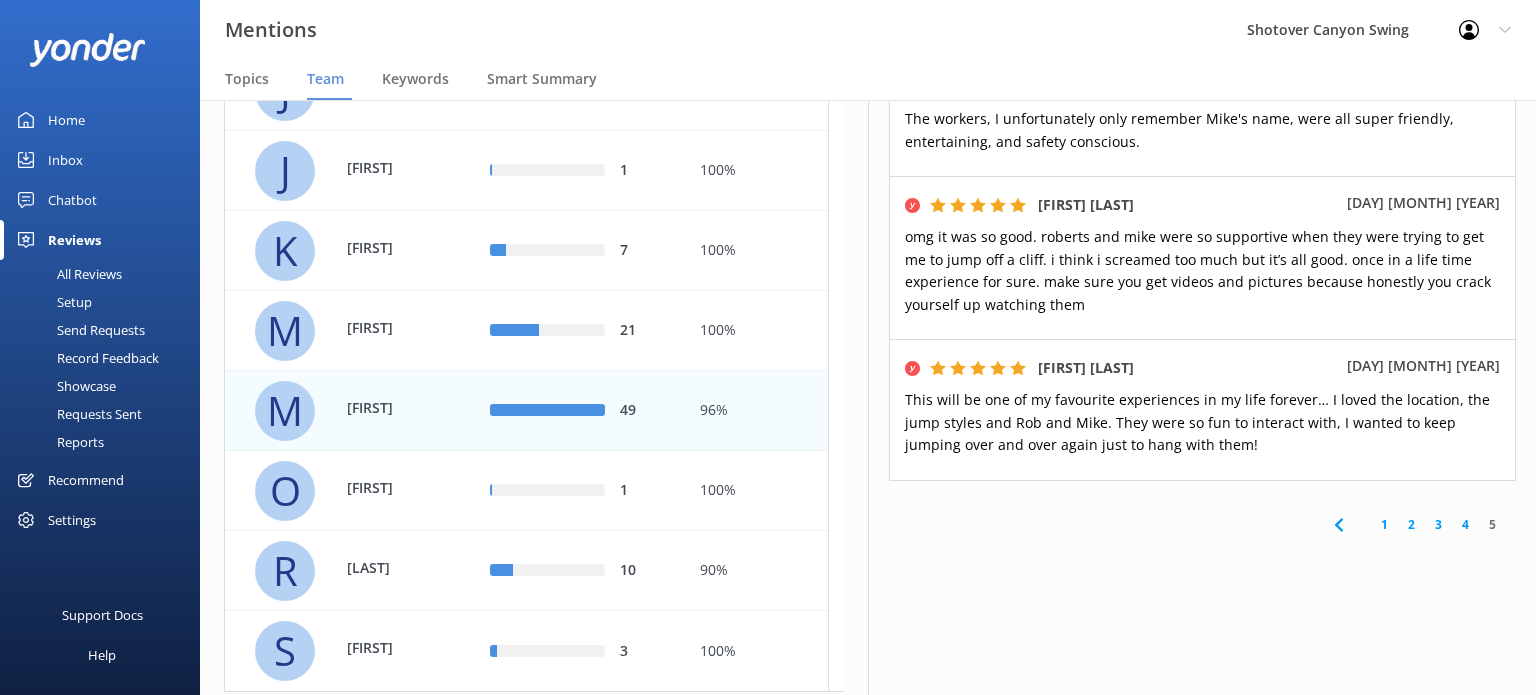 click 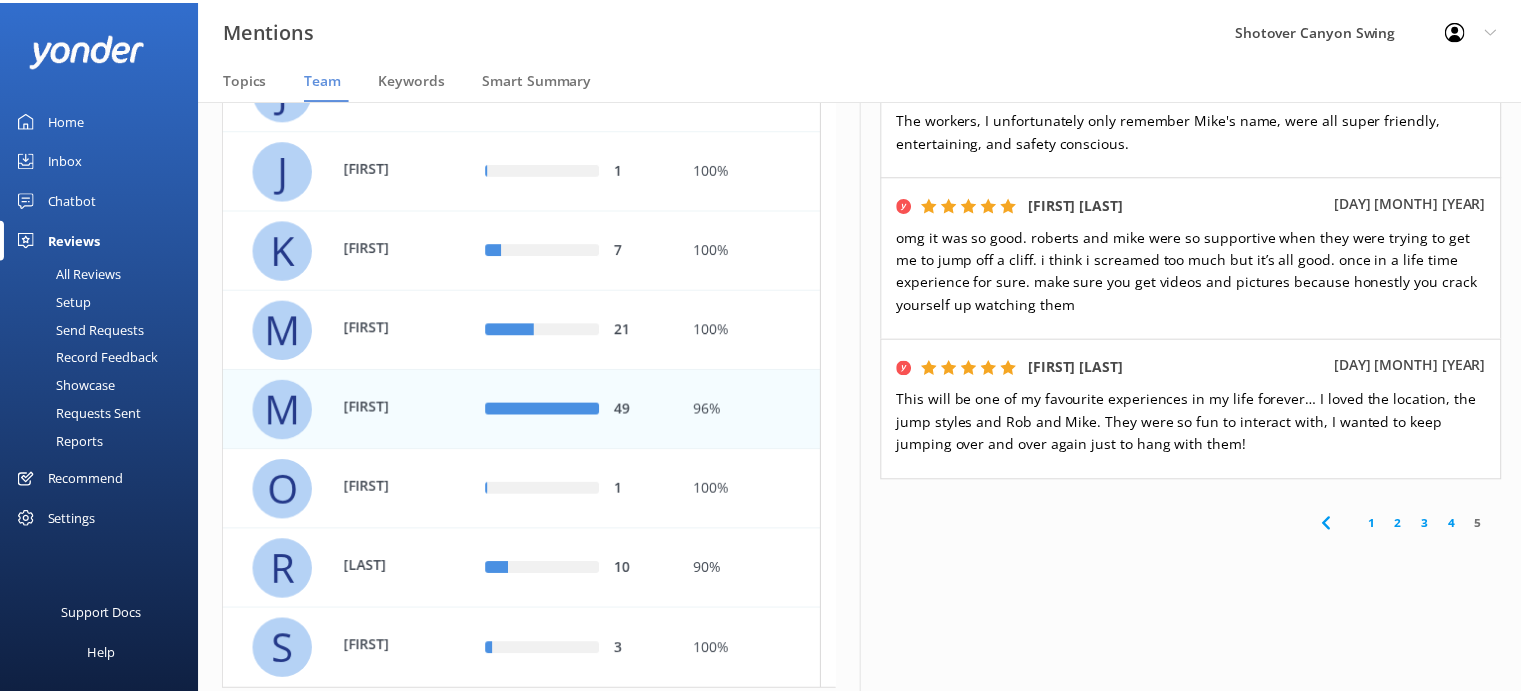 scroll, scrollTop: 0, scrollLeft: 0, axis: both 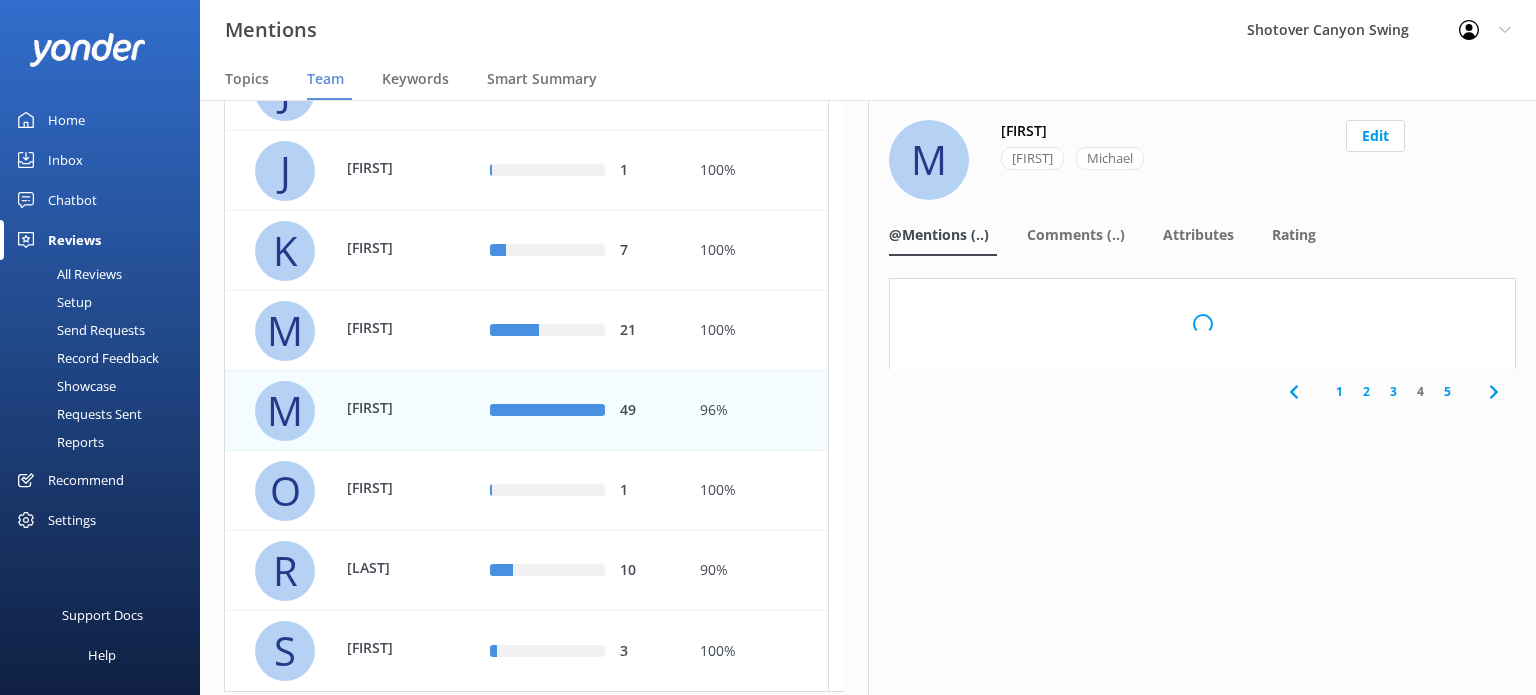 click on "Home" at bounding box center [100, 120] 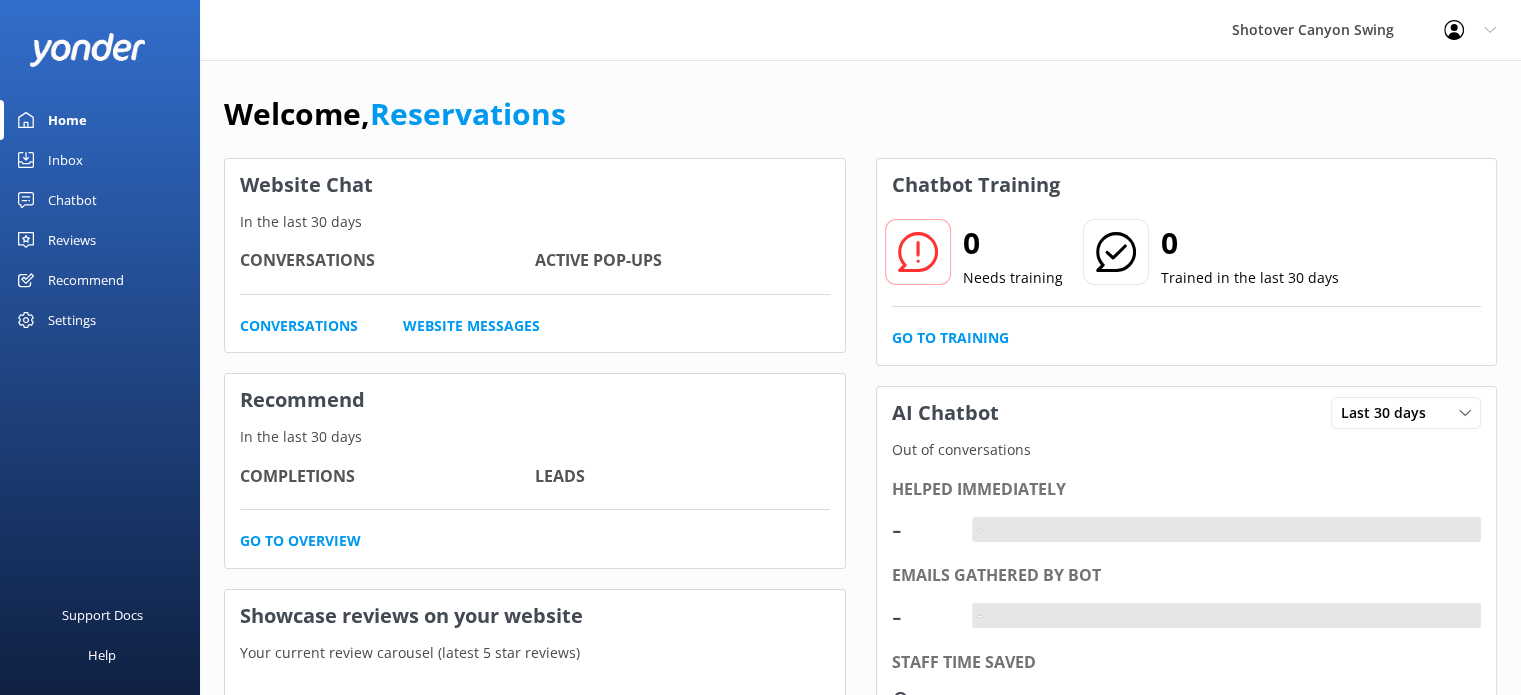 scroll, scrollTop: 397, scrollLeft: 0, axis: vertical 